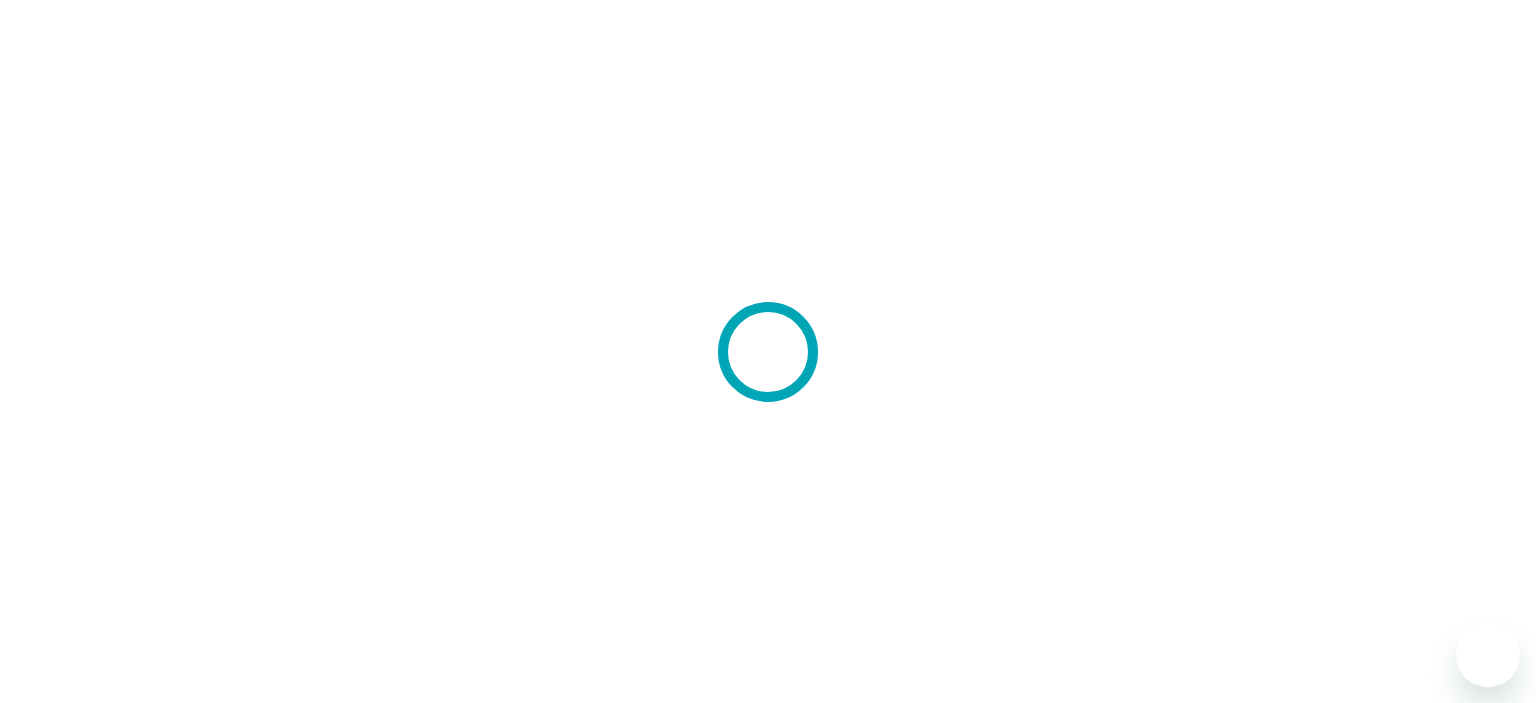 scroll, scrollTop: 0, scrollLeft: 0, axis: both 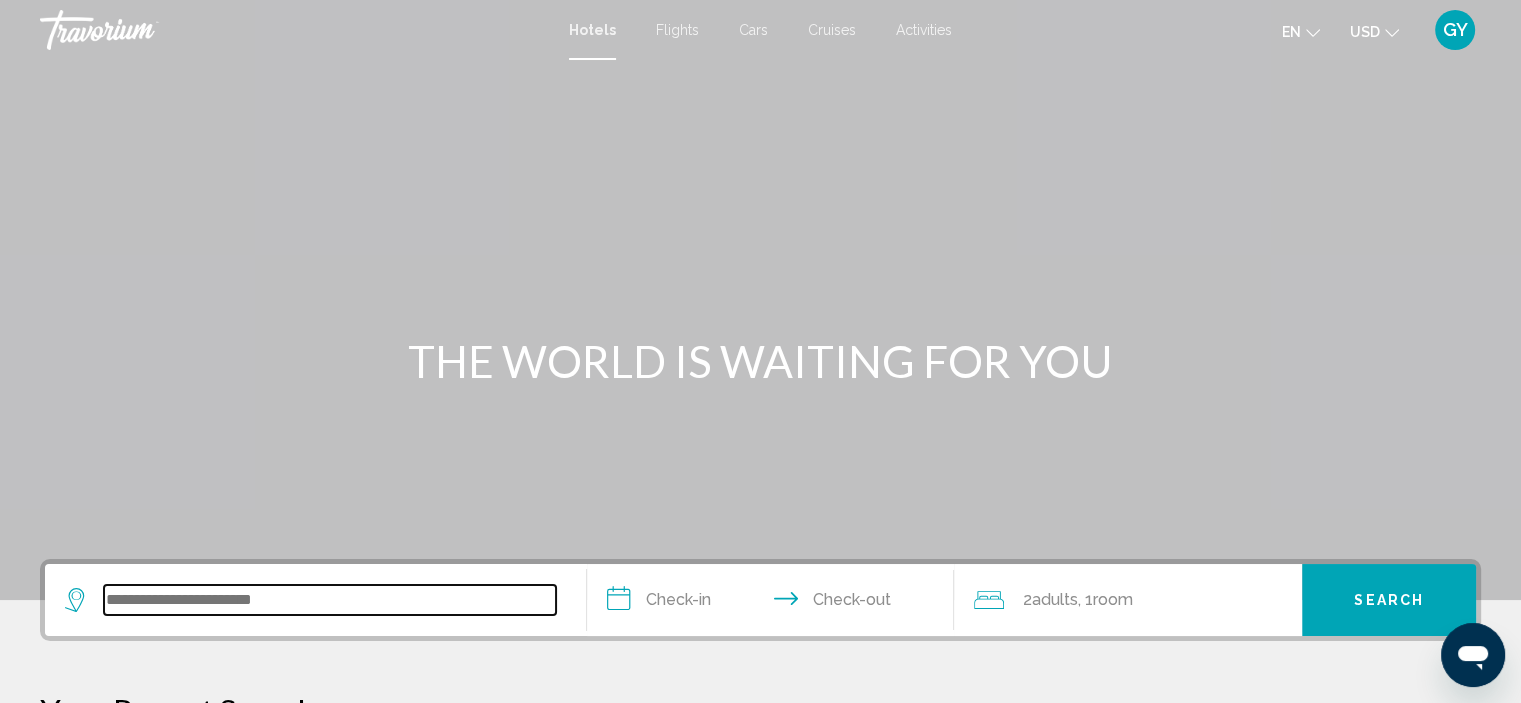 click at bounding box center (330, 600) 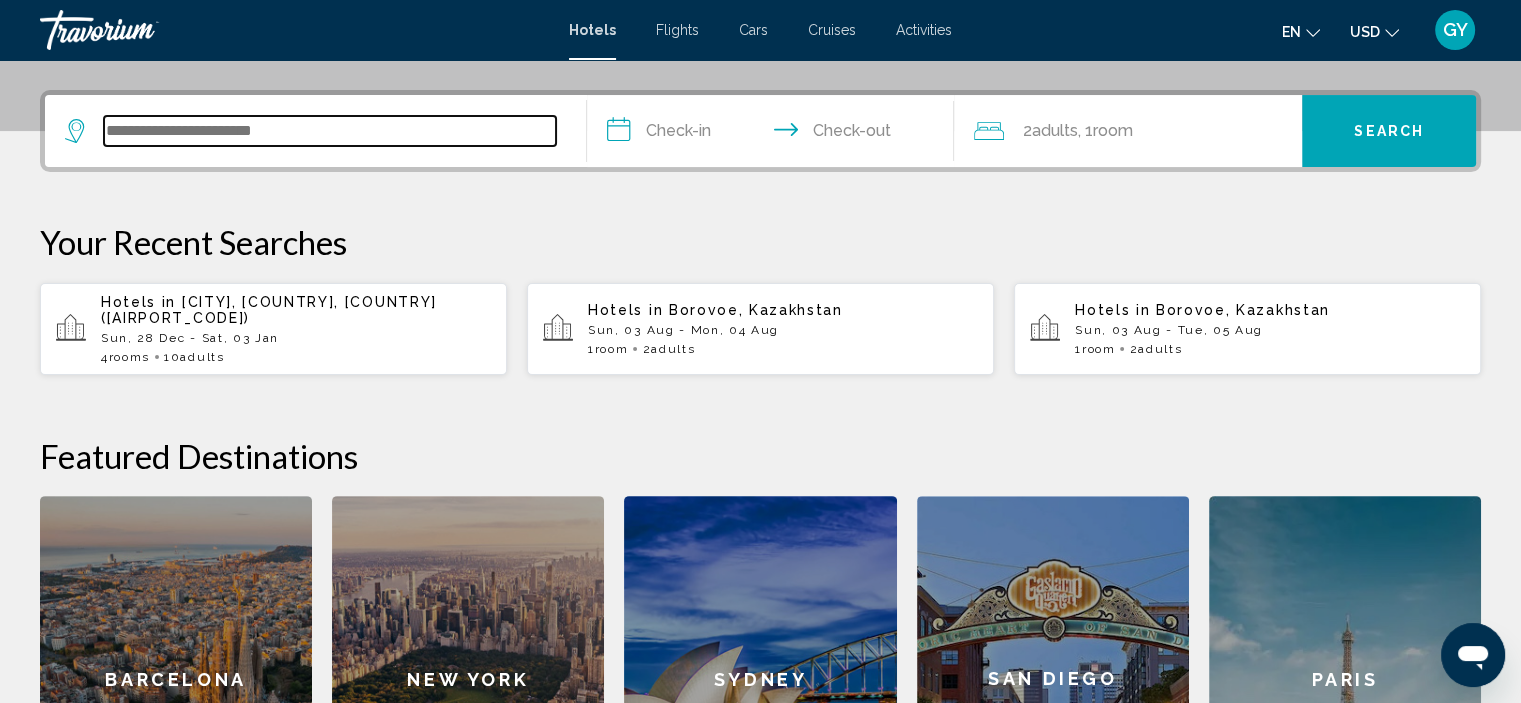 scroll, scrollTop: 493, scrollLeft: 0, axis: vertical 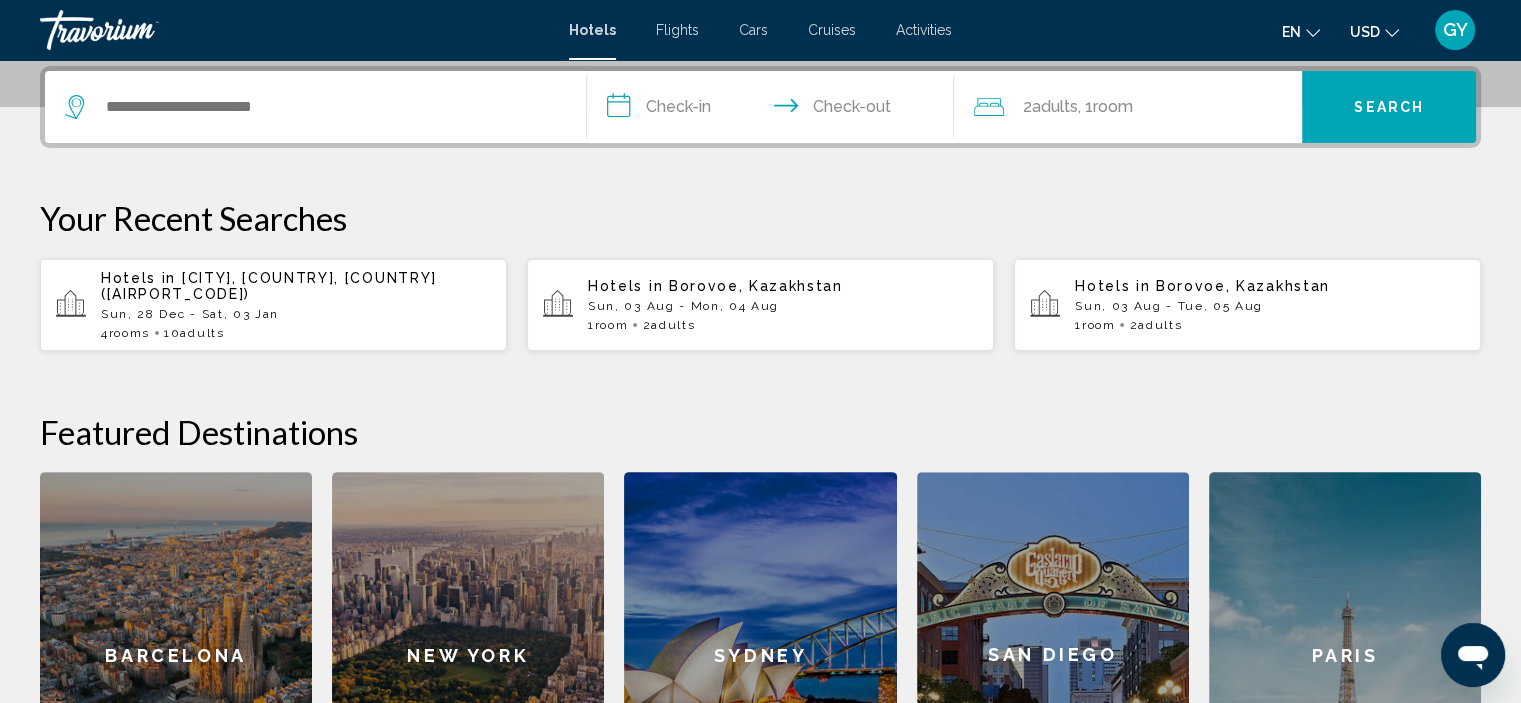 click on "[CITY], [COUNTRY], [COUNTRY] ([AIRPORT_CODE])" at bounding box center [269, 286] 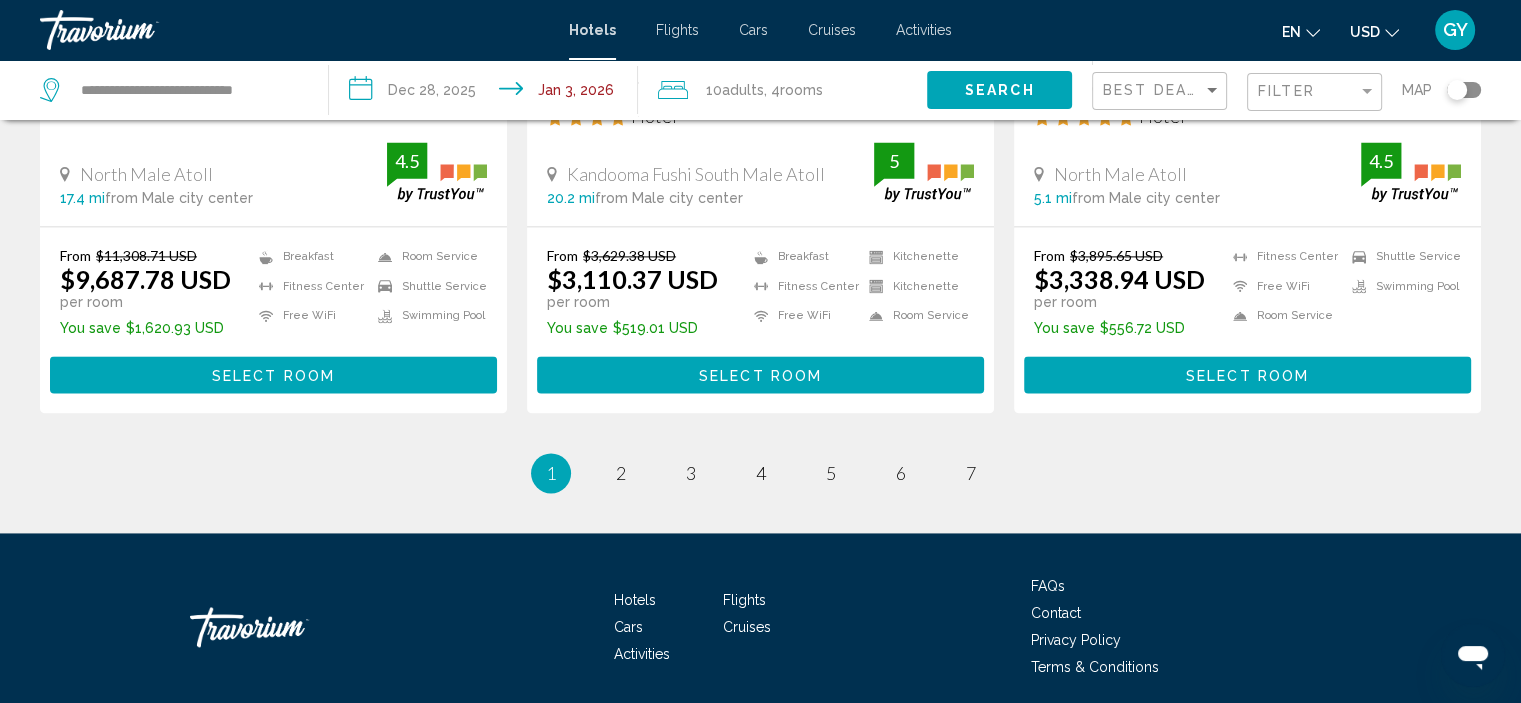 scroll, scrollTop: 2751, scrollLeft: 0, axis: vertical 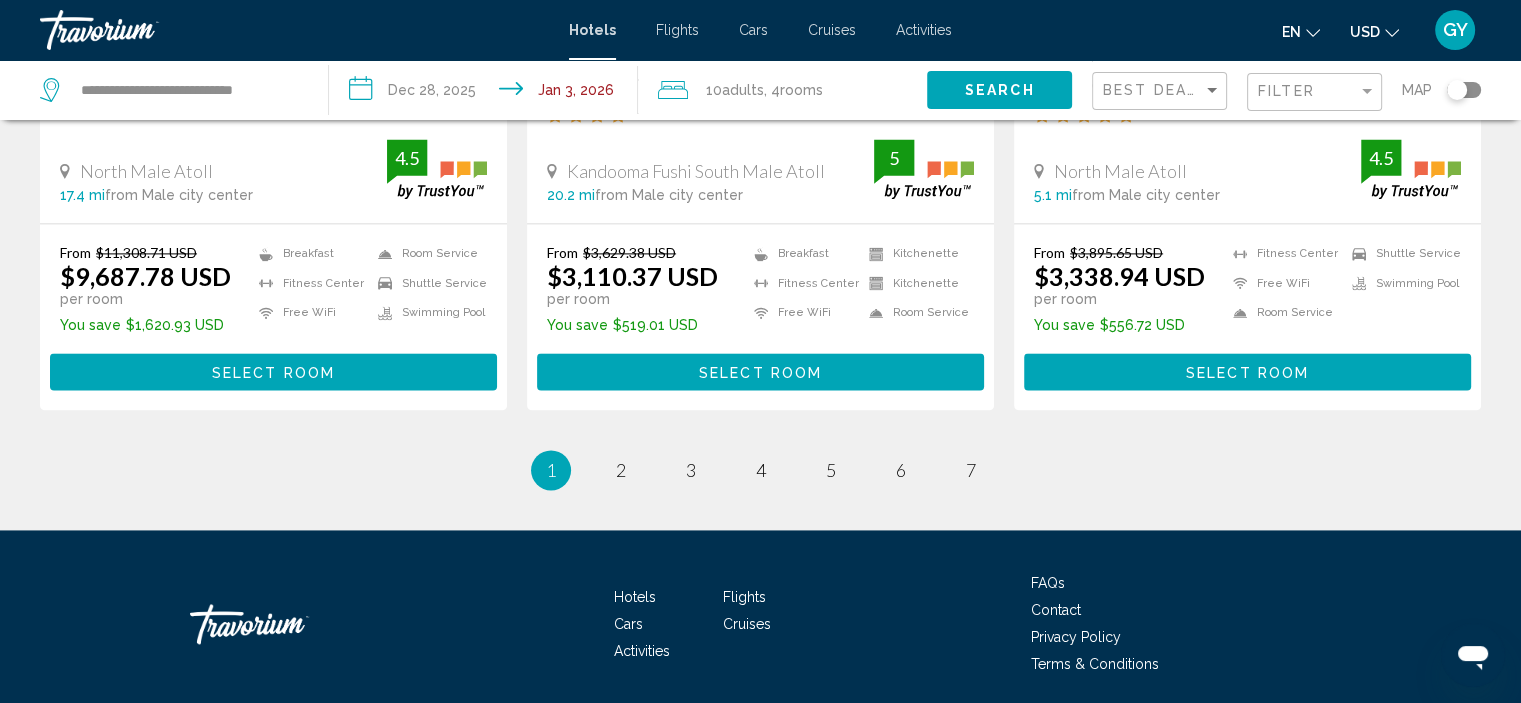 click on "**********" 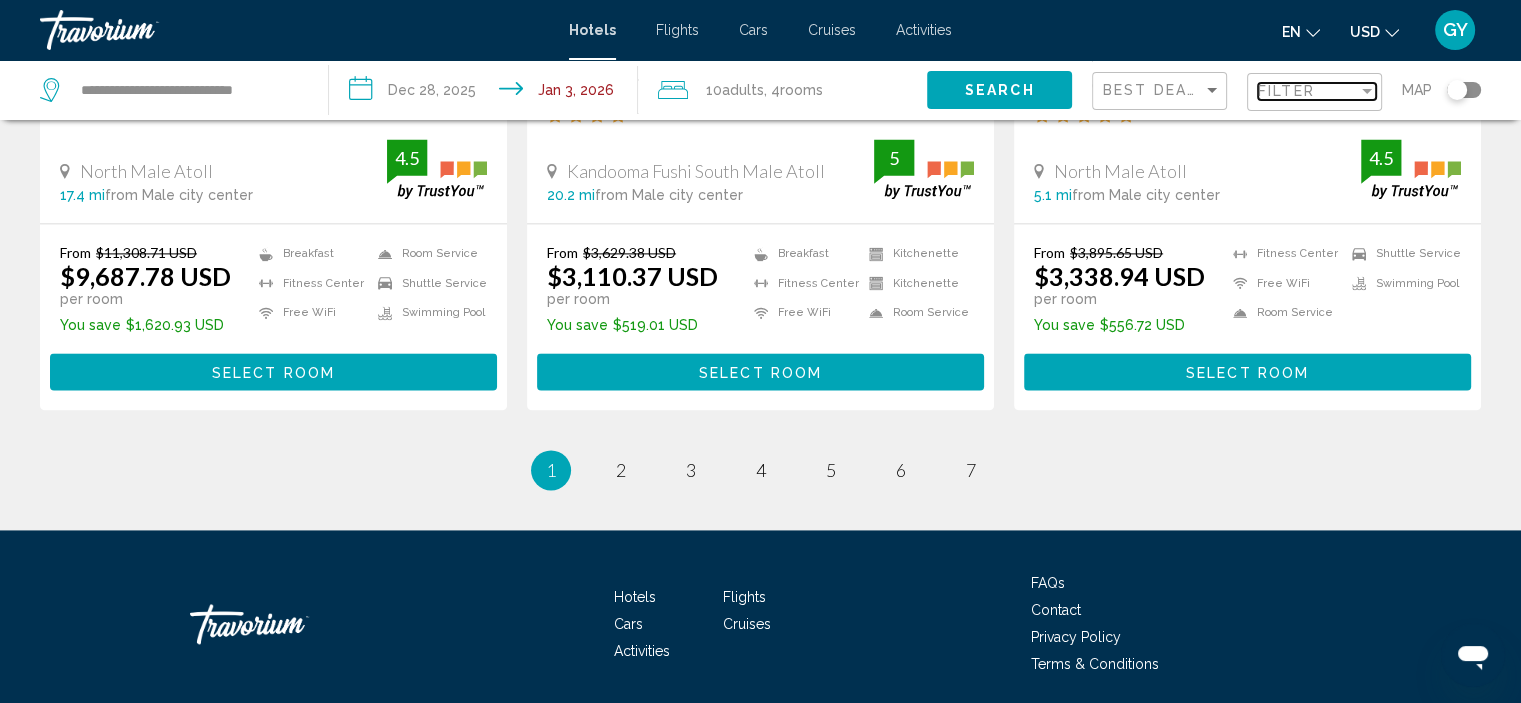 click on "Filter" at bounding box center [1286, 91] 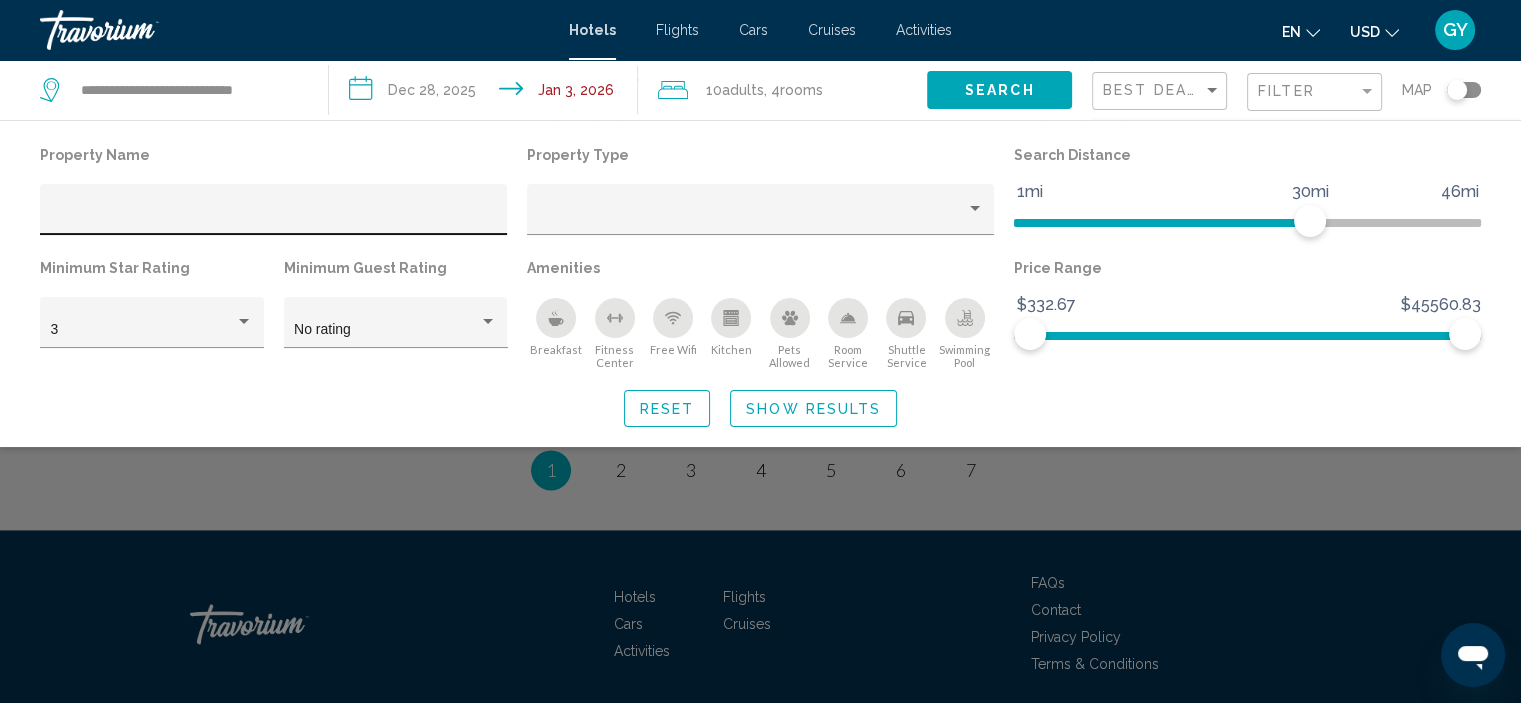 click 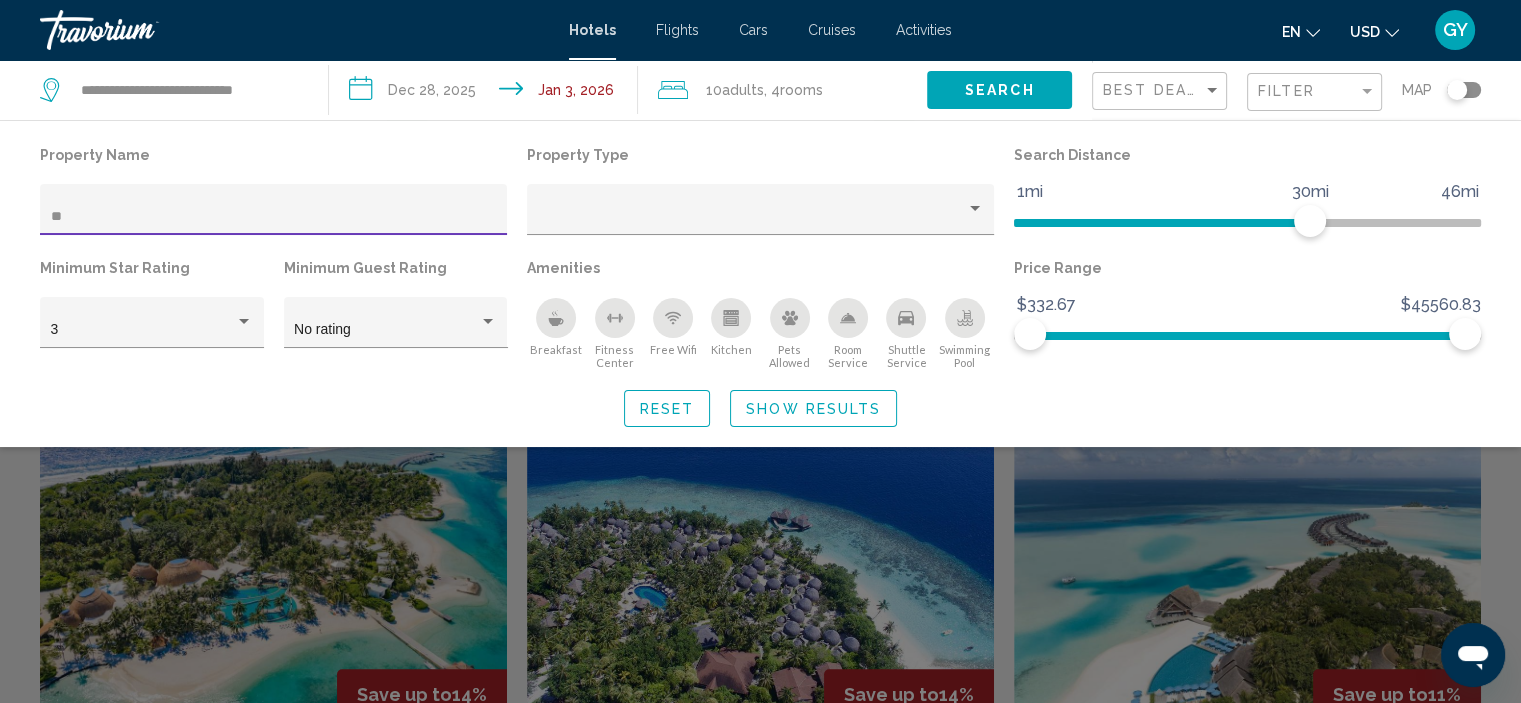 scroll, scrollTop: 555, scrollLeft: 0, axis: vertical 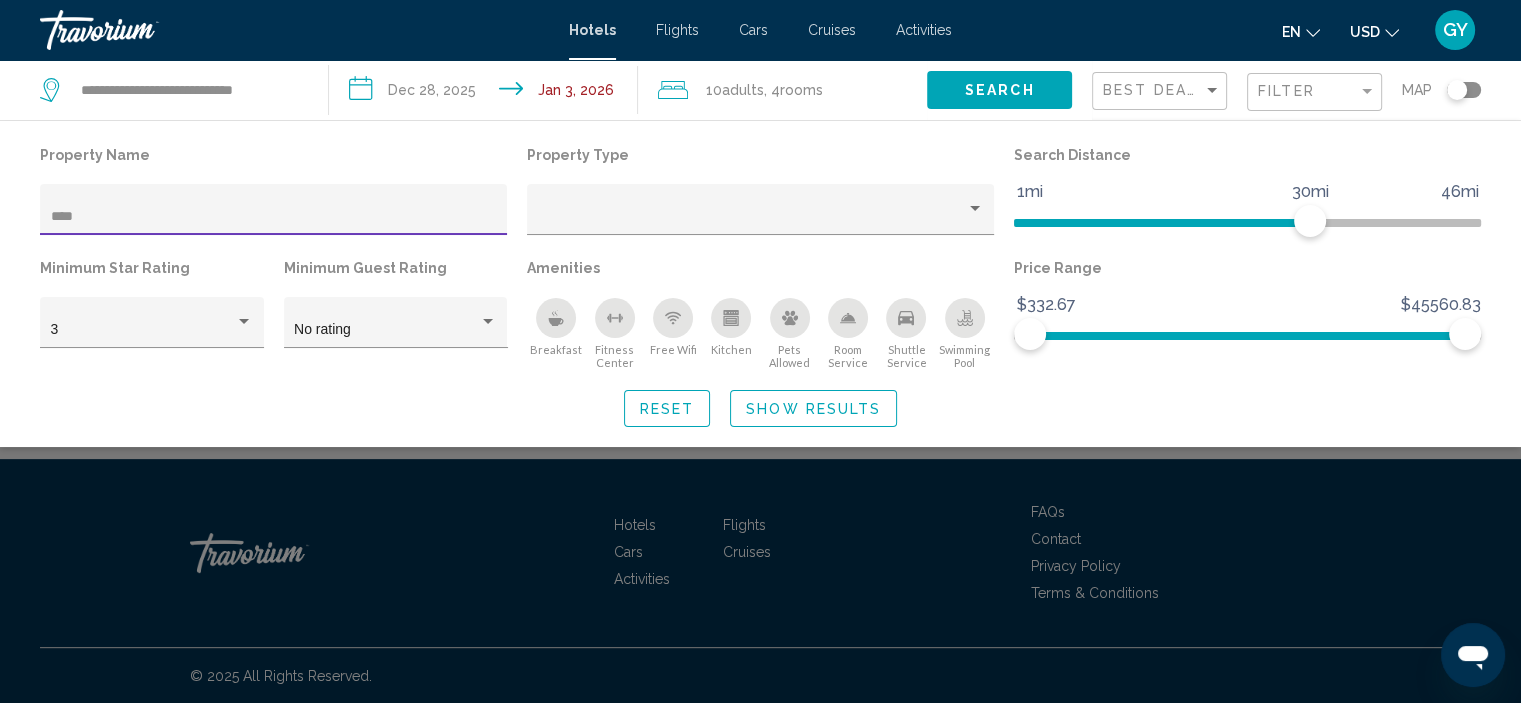 click on "Search" 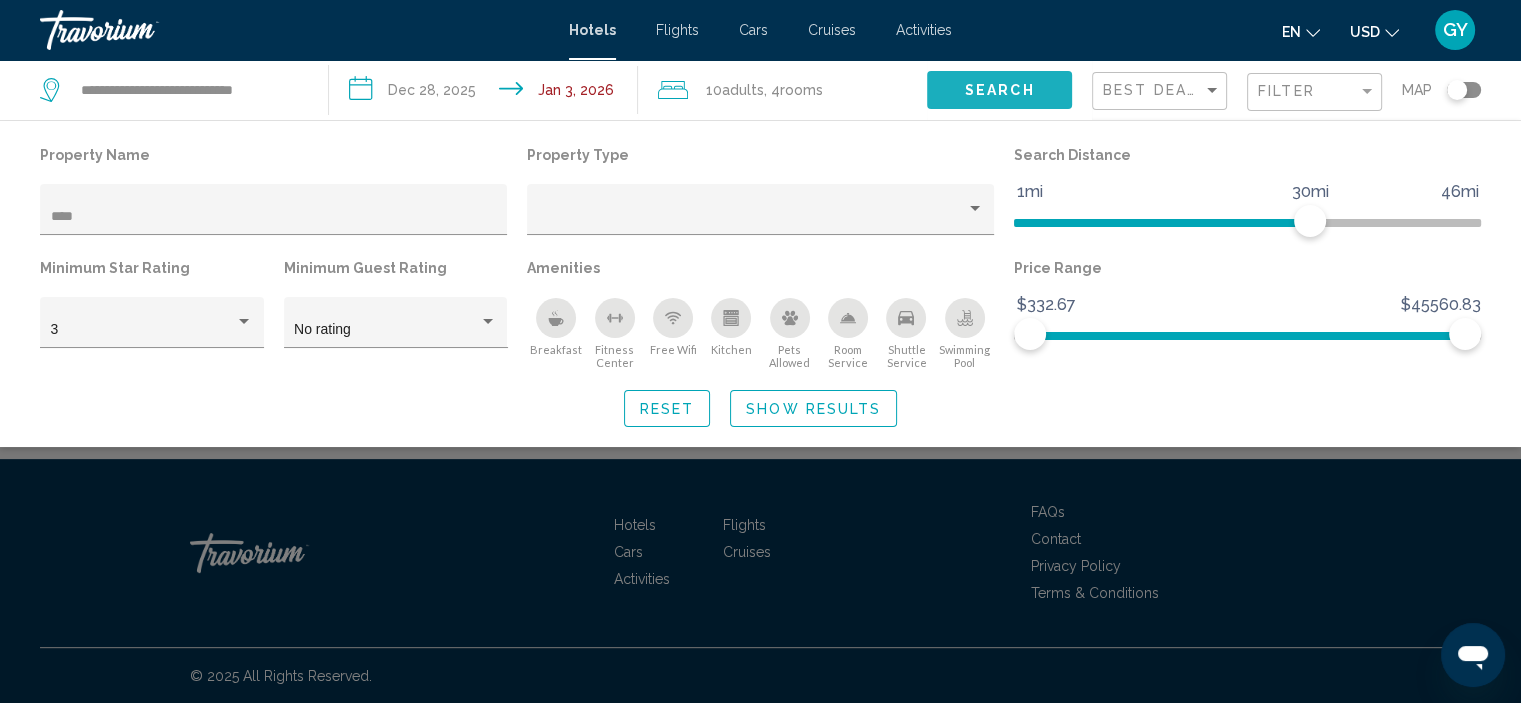 click on "Search" 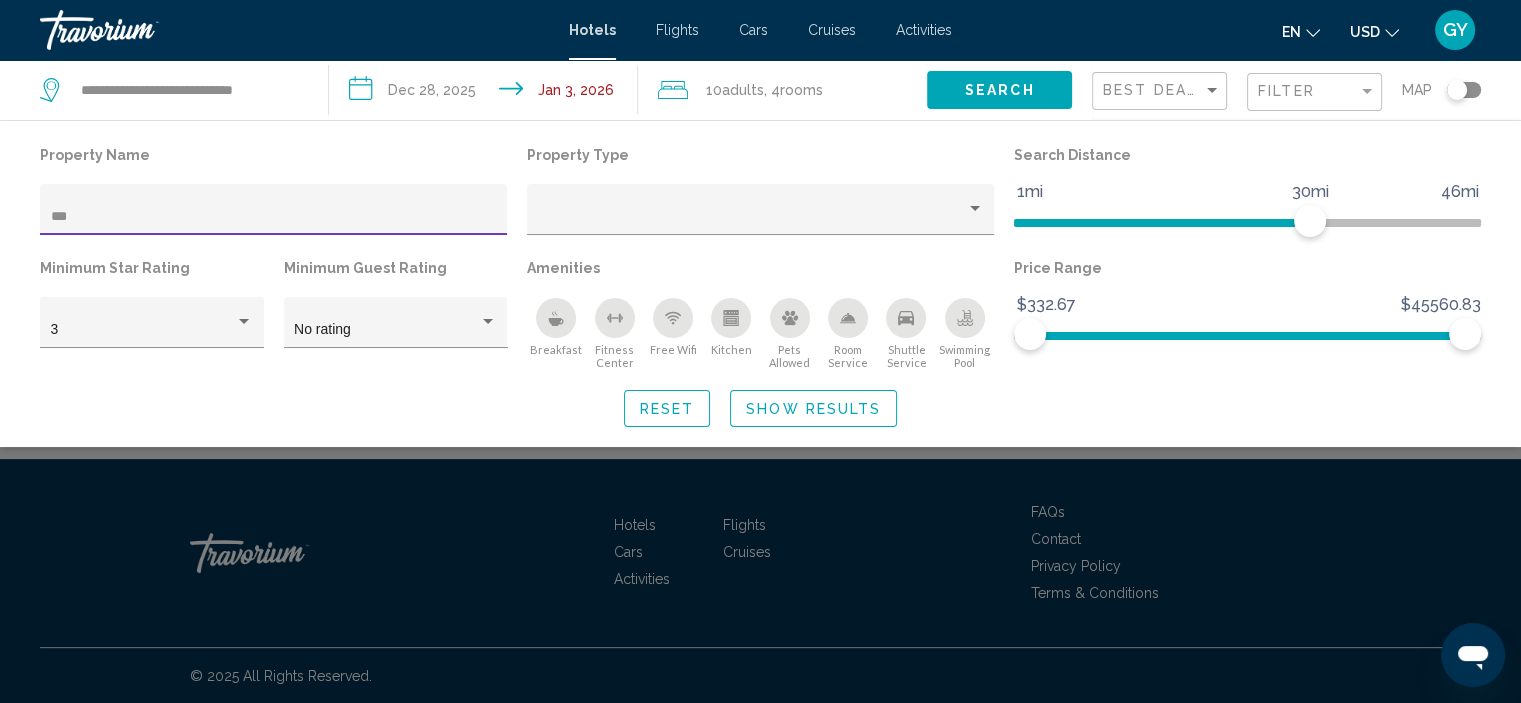 click on "***" at bounding box center (274, 217) 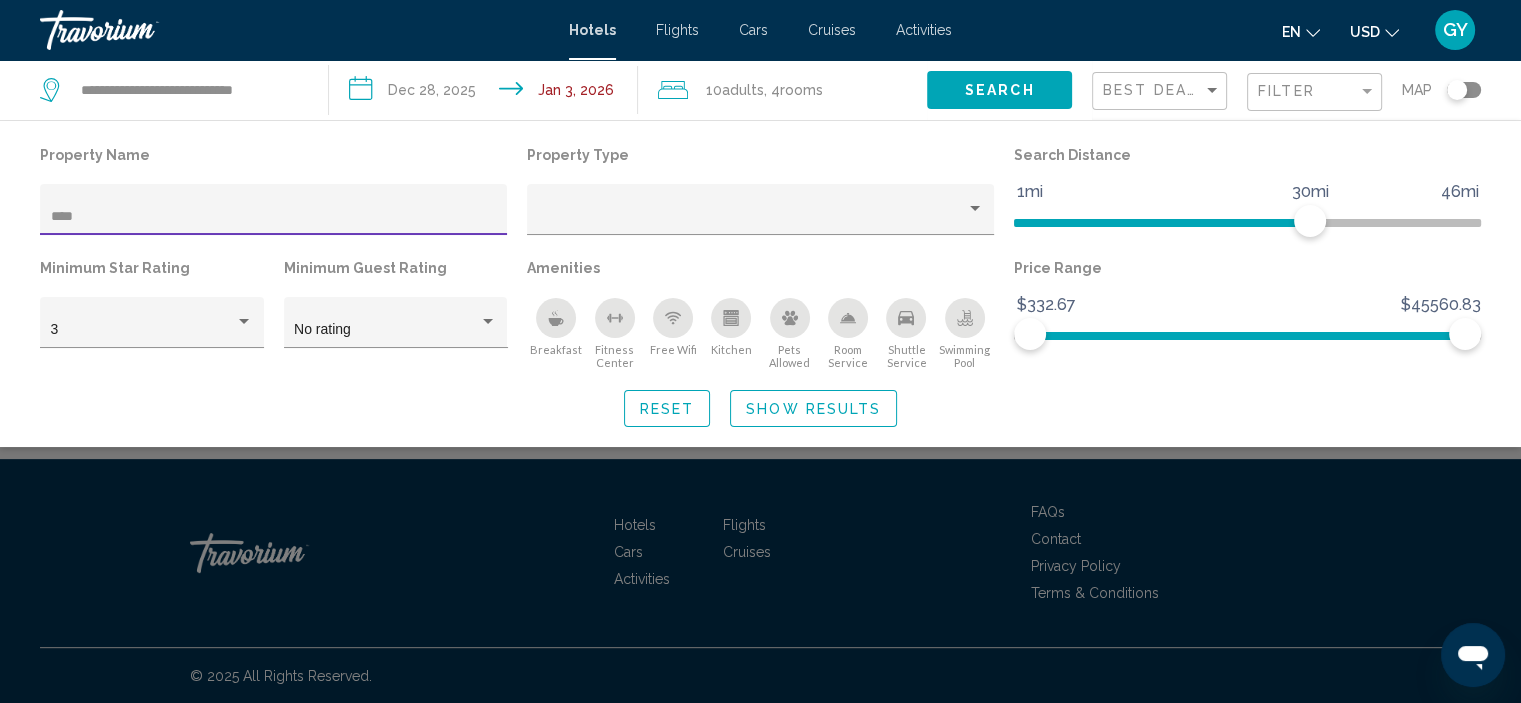 type on "****" 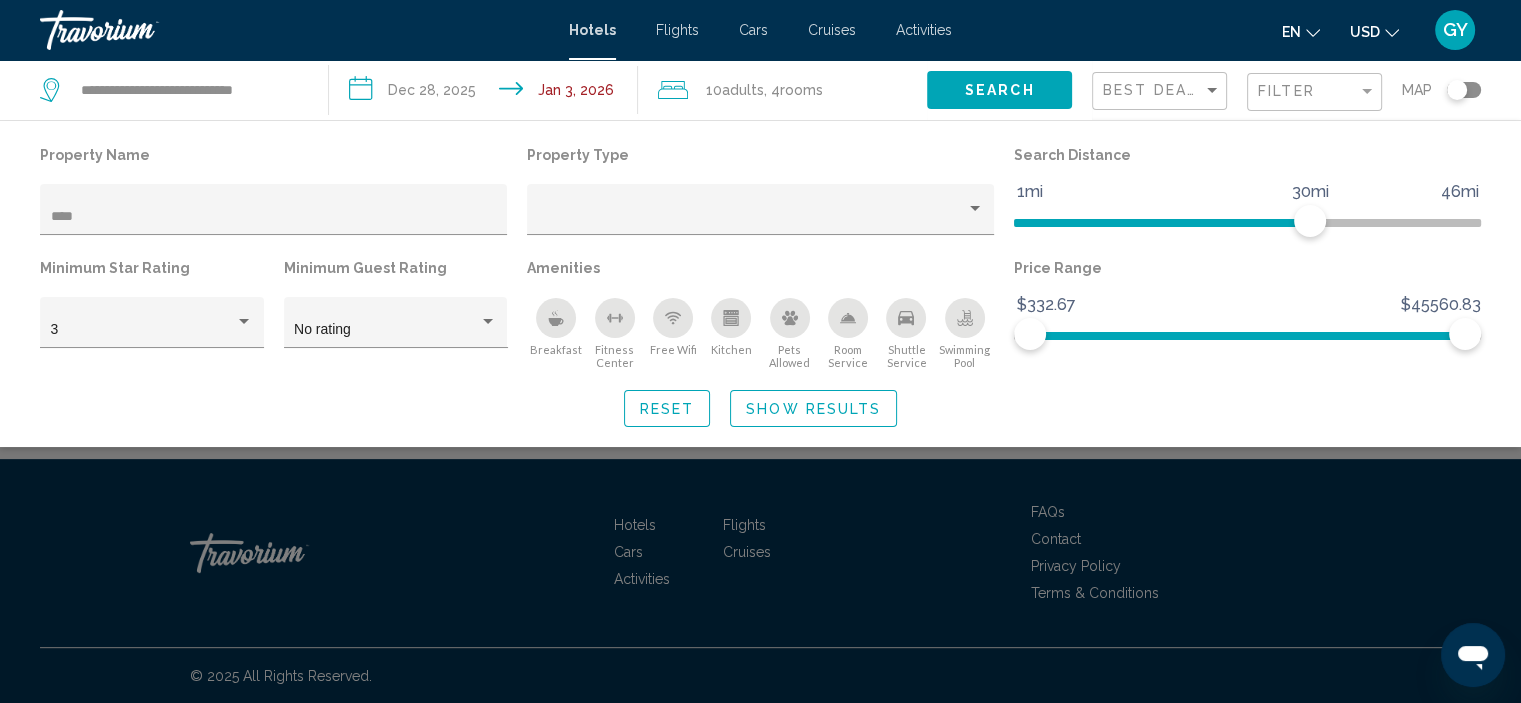 click 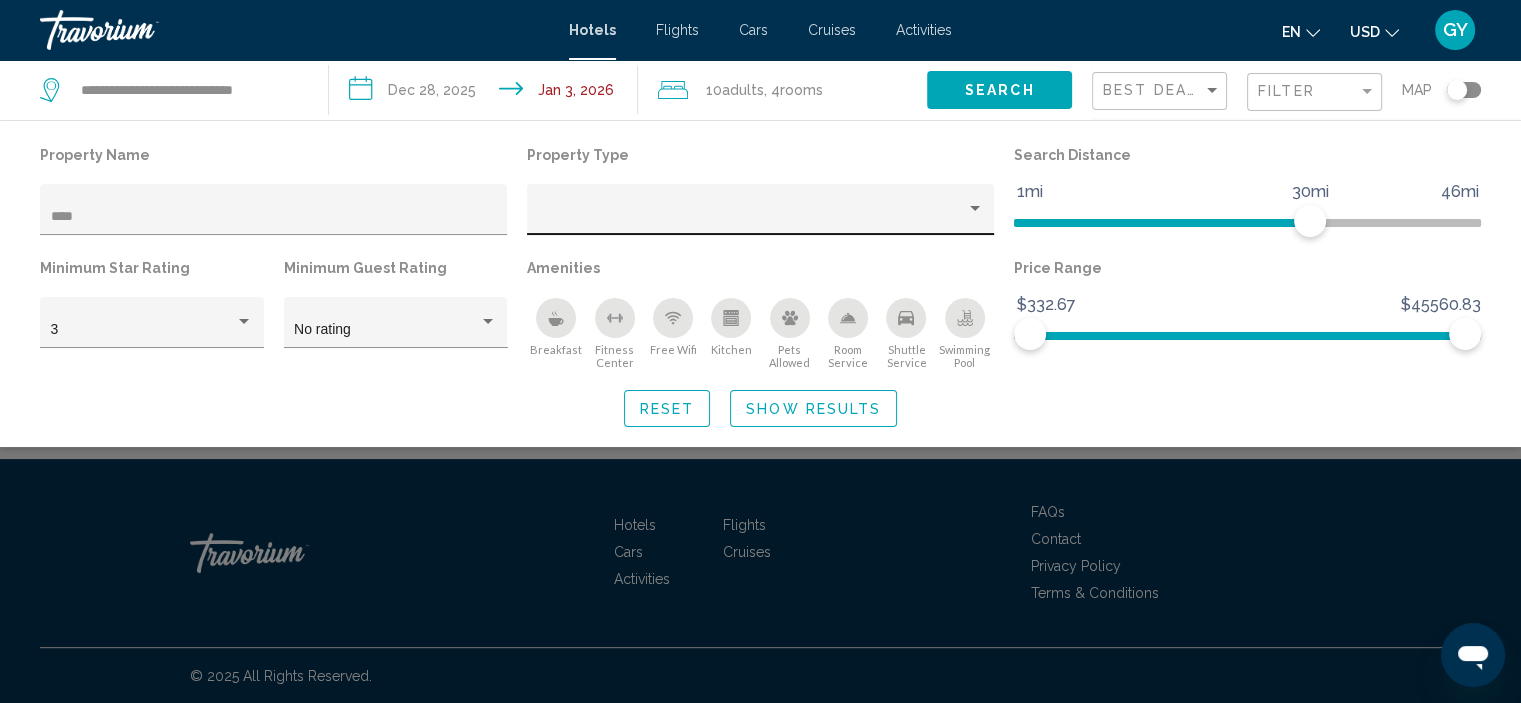 click 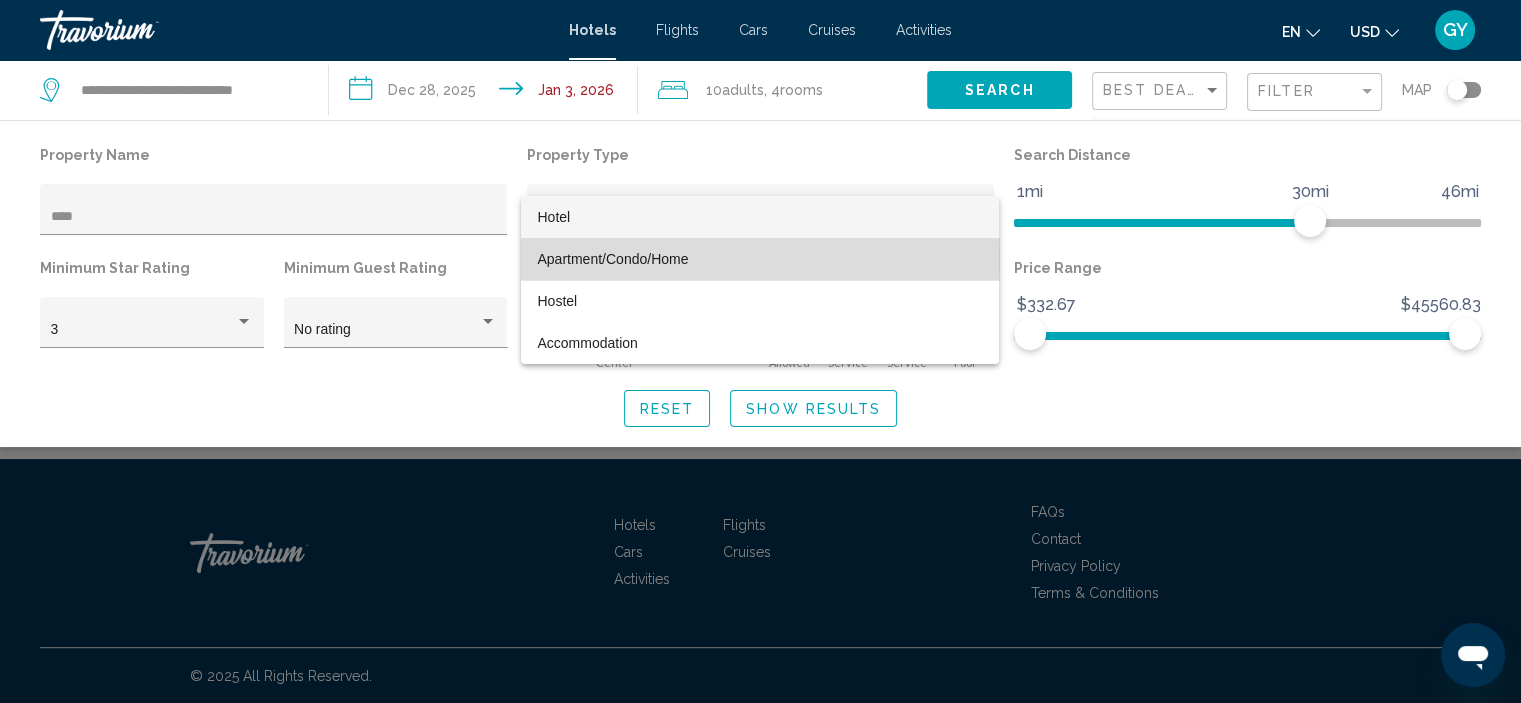 click on "Apartment/Condo/Home" at bounding box center (612, 259) 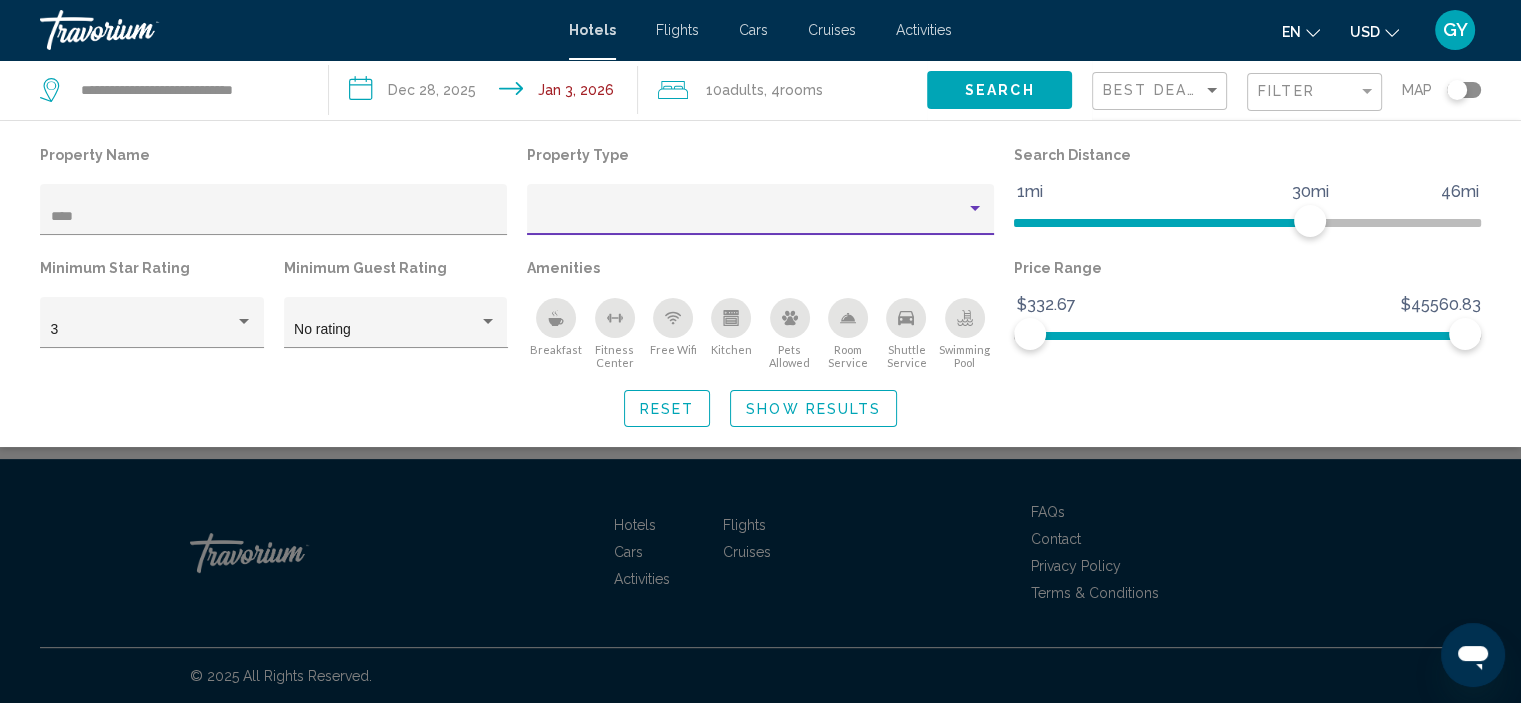 scroll, scrollTop: 0, scrollLeft: 0, axis: both 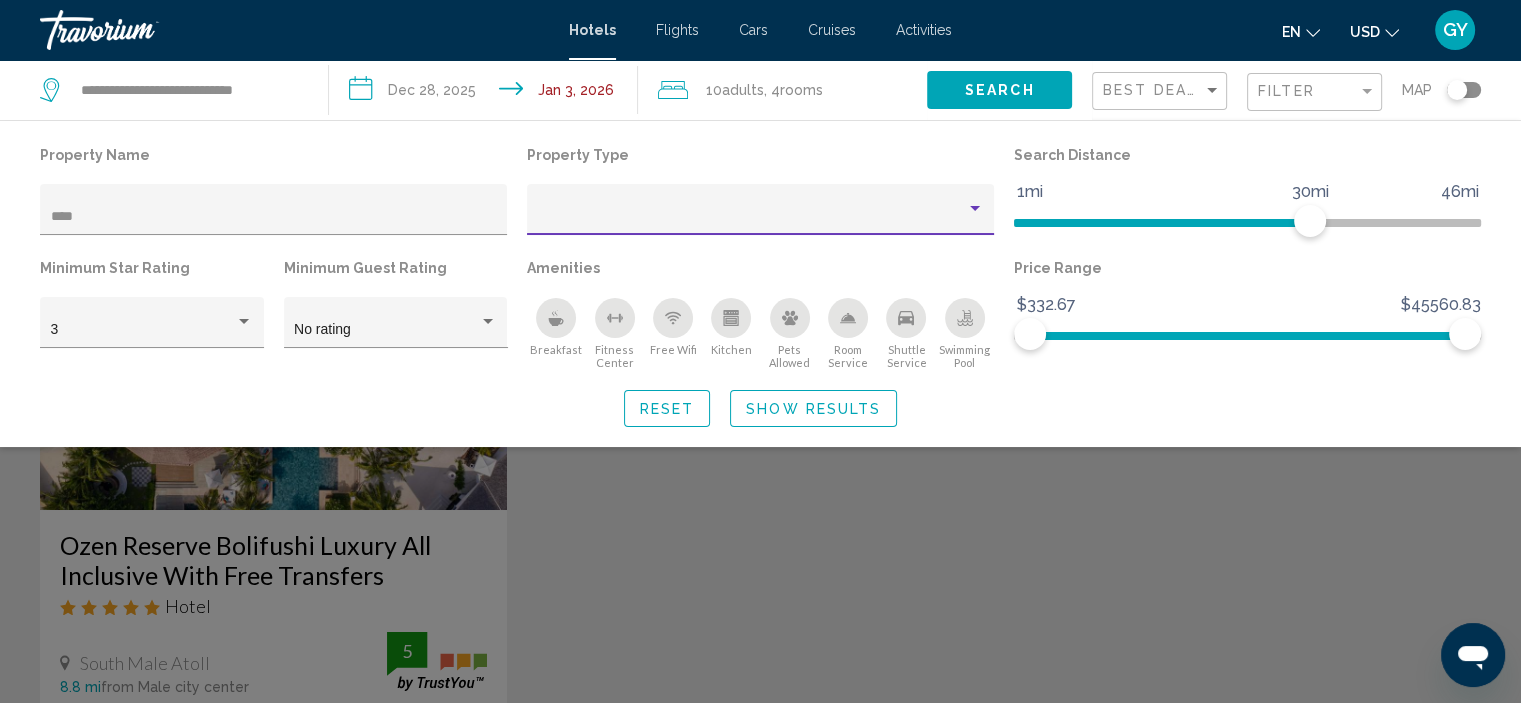 click 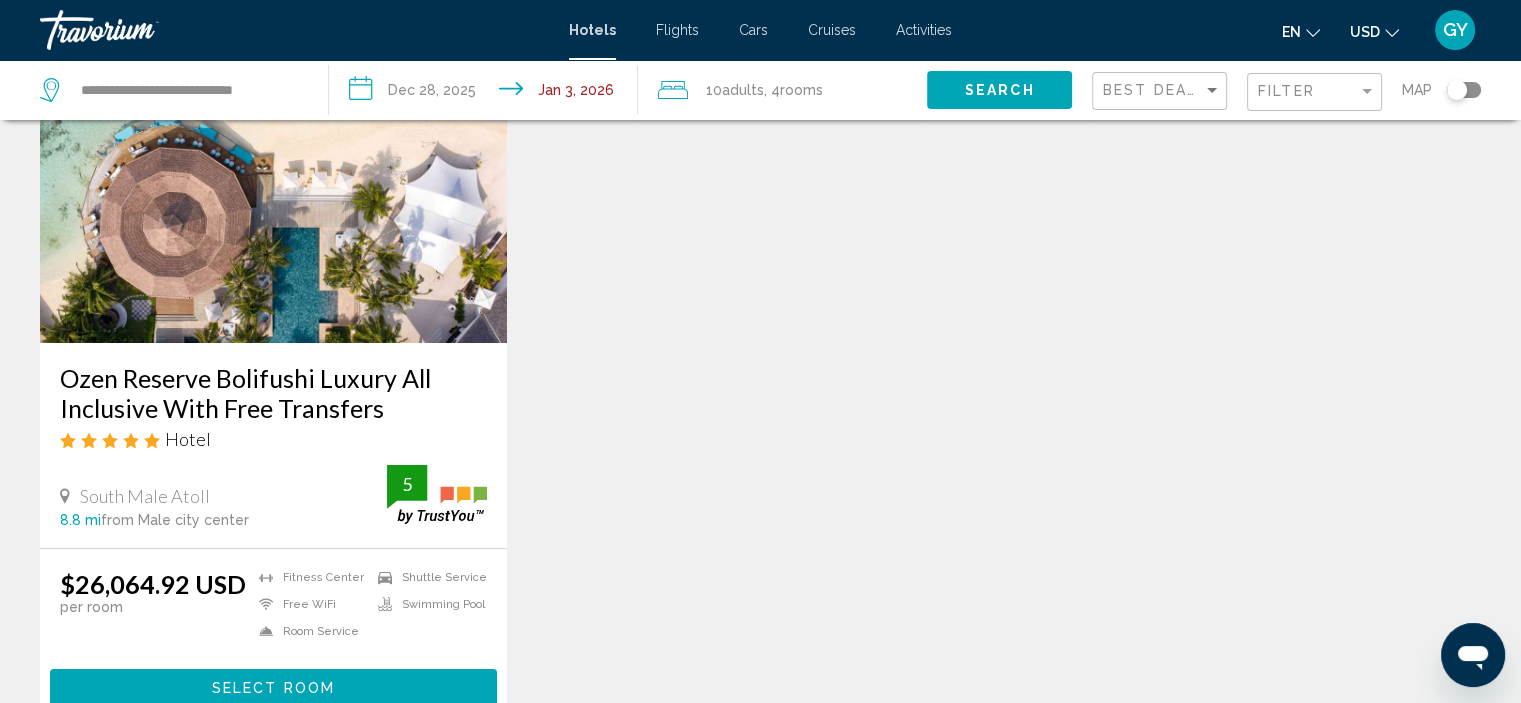 scroll, scrollTop: 187, scrollLeft: 0, axis: vertical 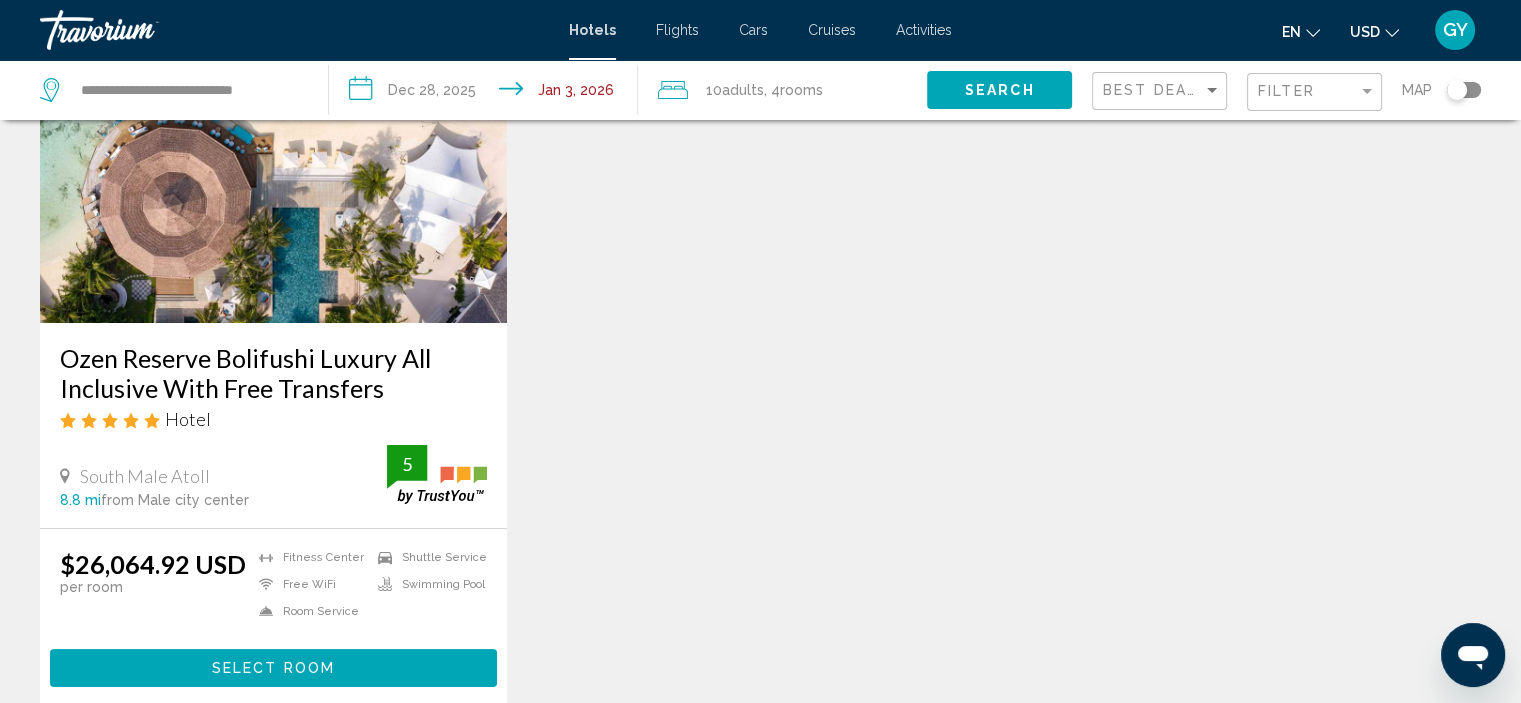 click at bounding box center [273, 163] 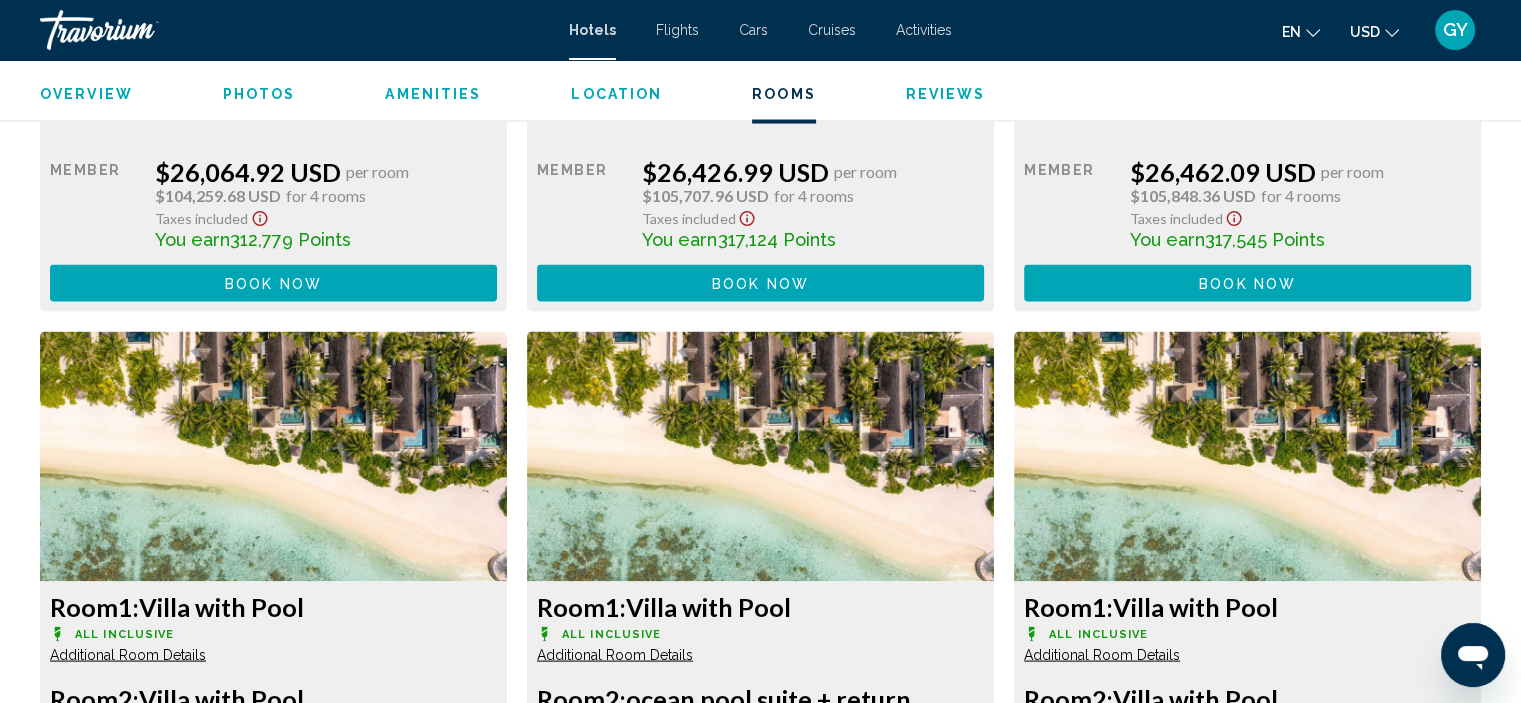 scroll, scrollTop: 3796, scrollLeft: 0, axis: vertical 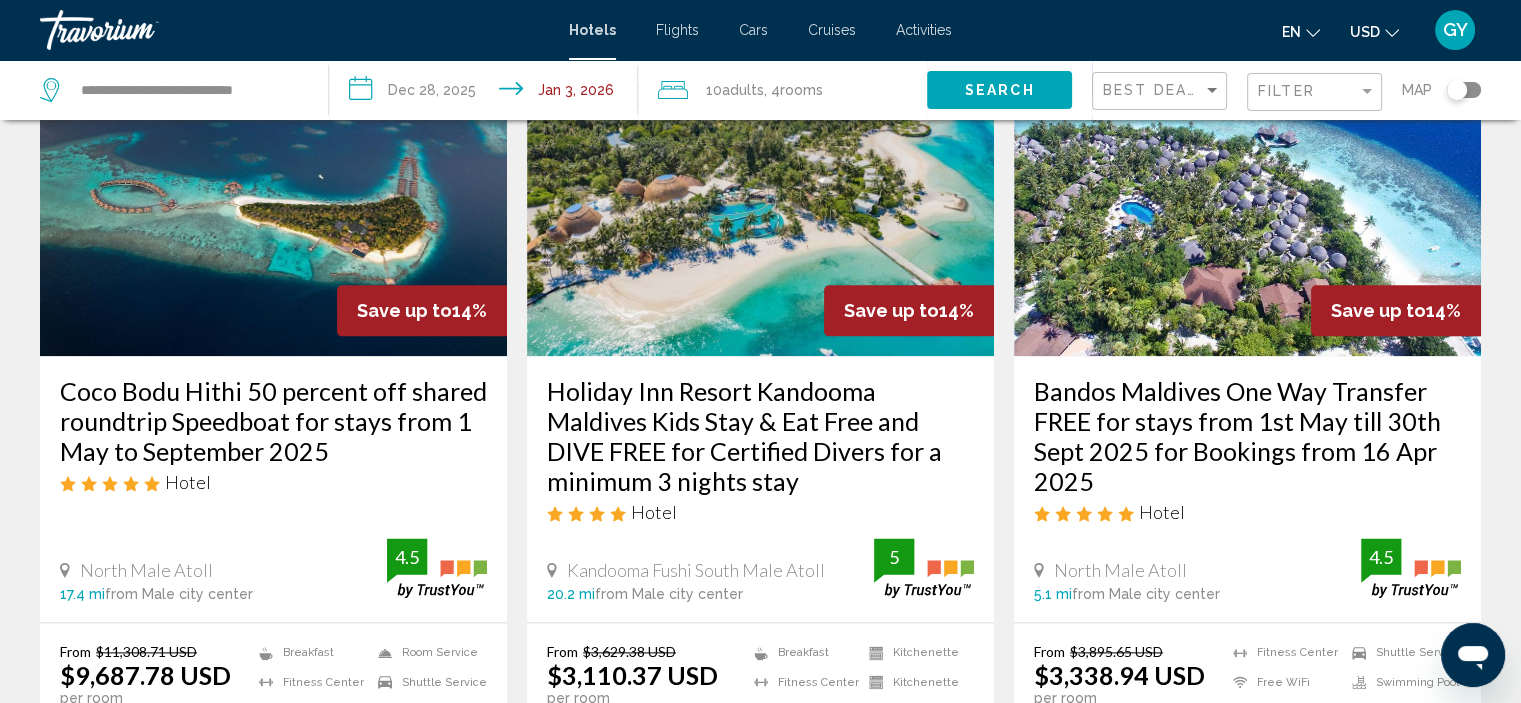 click at bounding box center (760, 196) 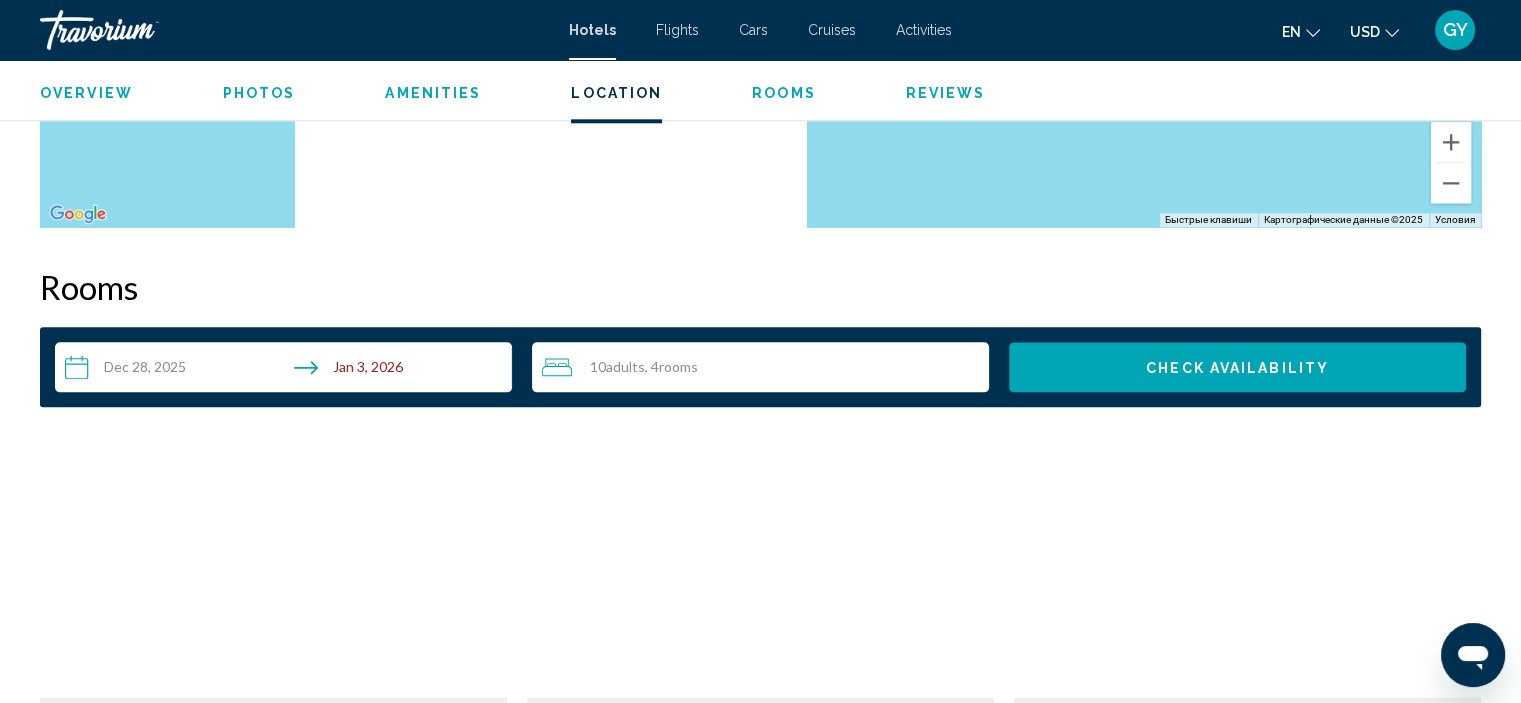 scroll, scrollTop: 2383, scrollLeft: 0, axis: vertical 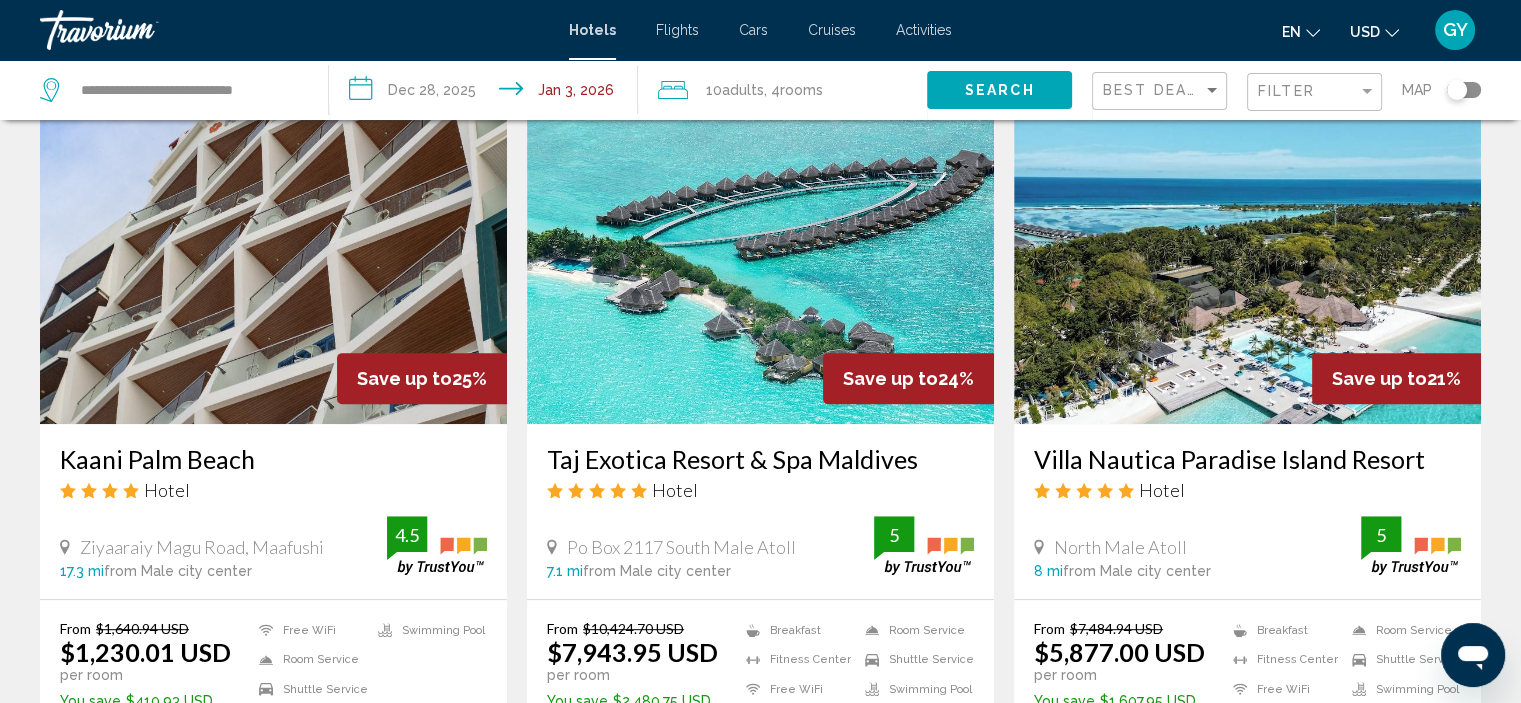click at bounding box center [1247, 264] 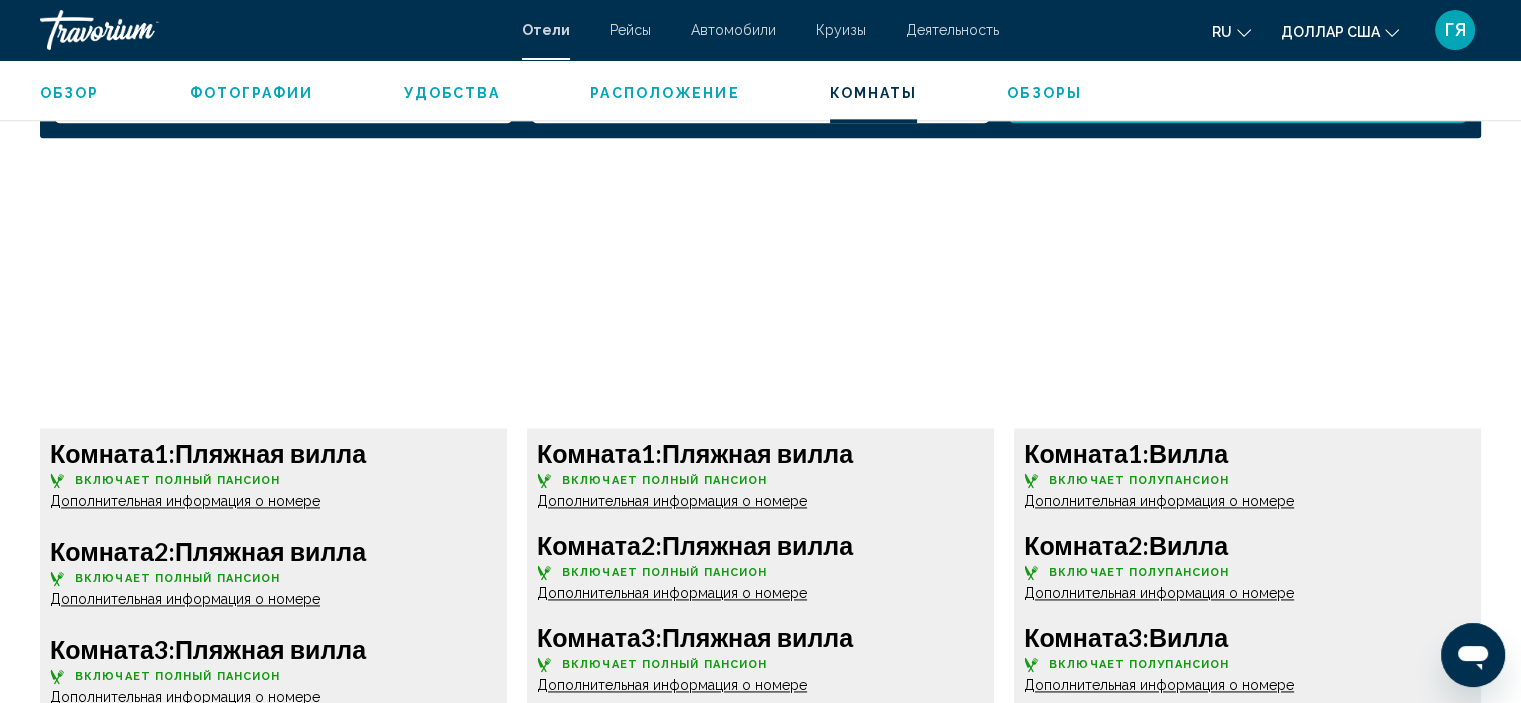 scroll, scrollTop: 2648, scrollLeft: 0, axis: vertical 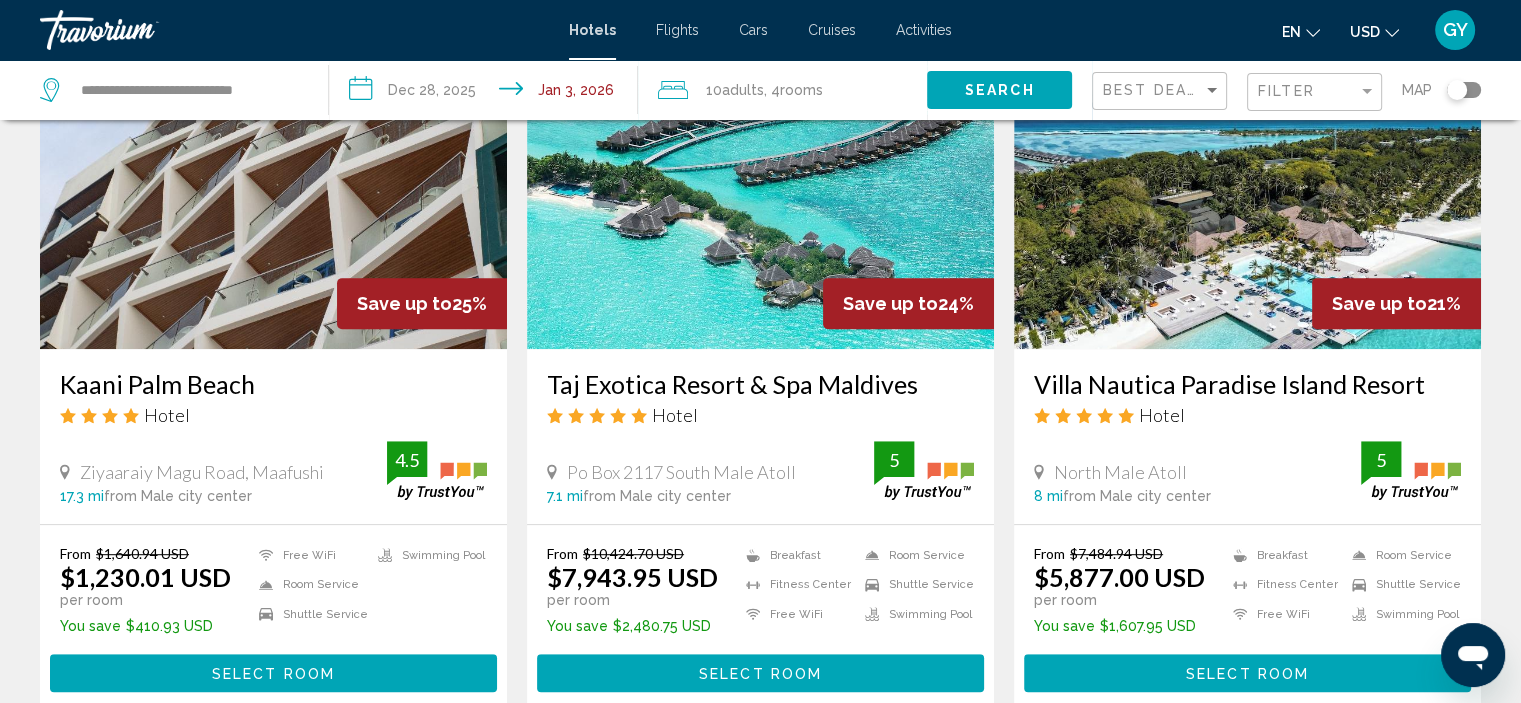 click at bounding box center [1247, 189] 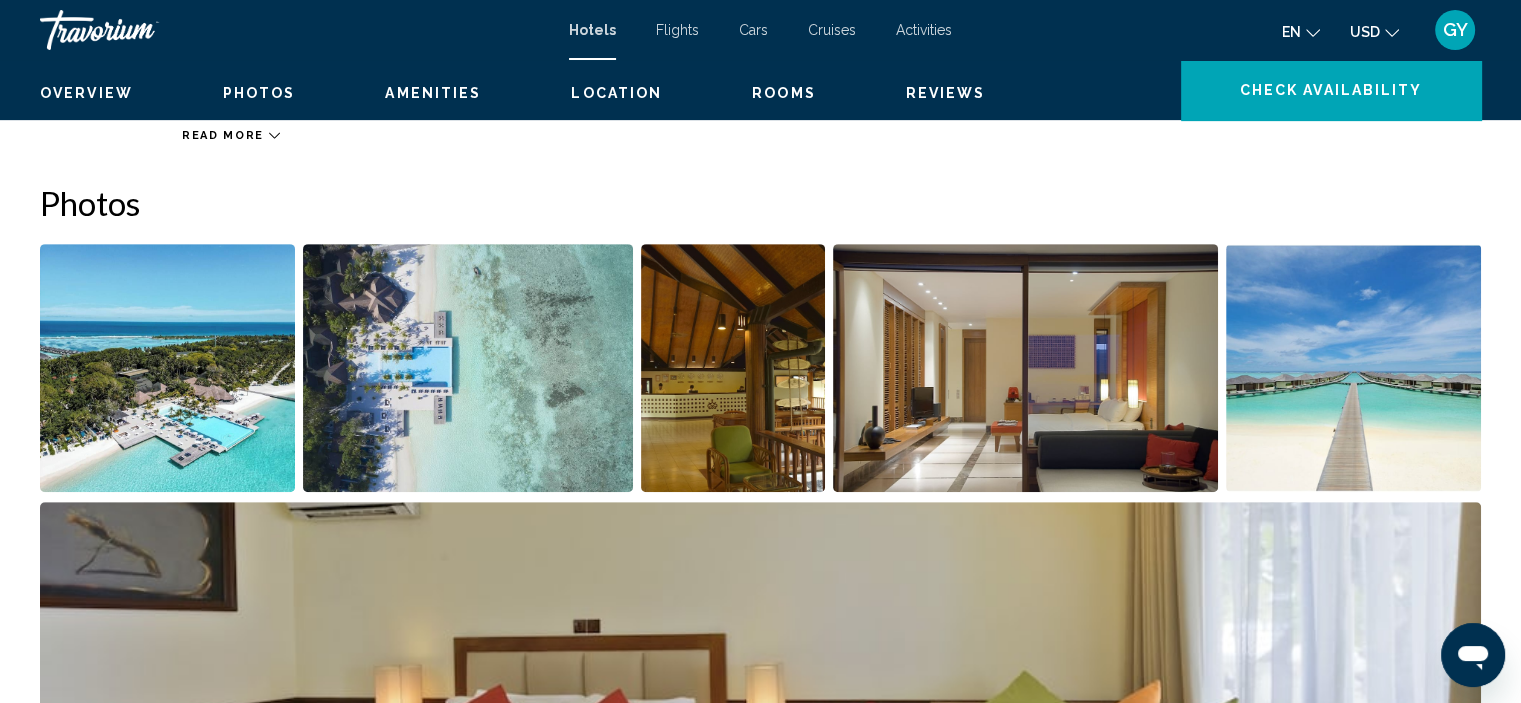 scroll, scrollTop: 8, scrollLeft: 0, axis: vertical 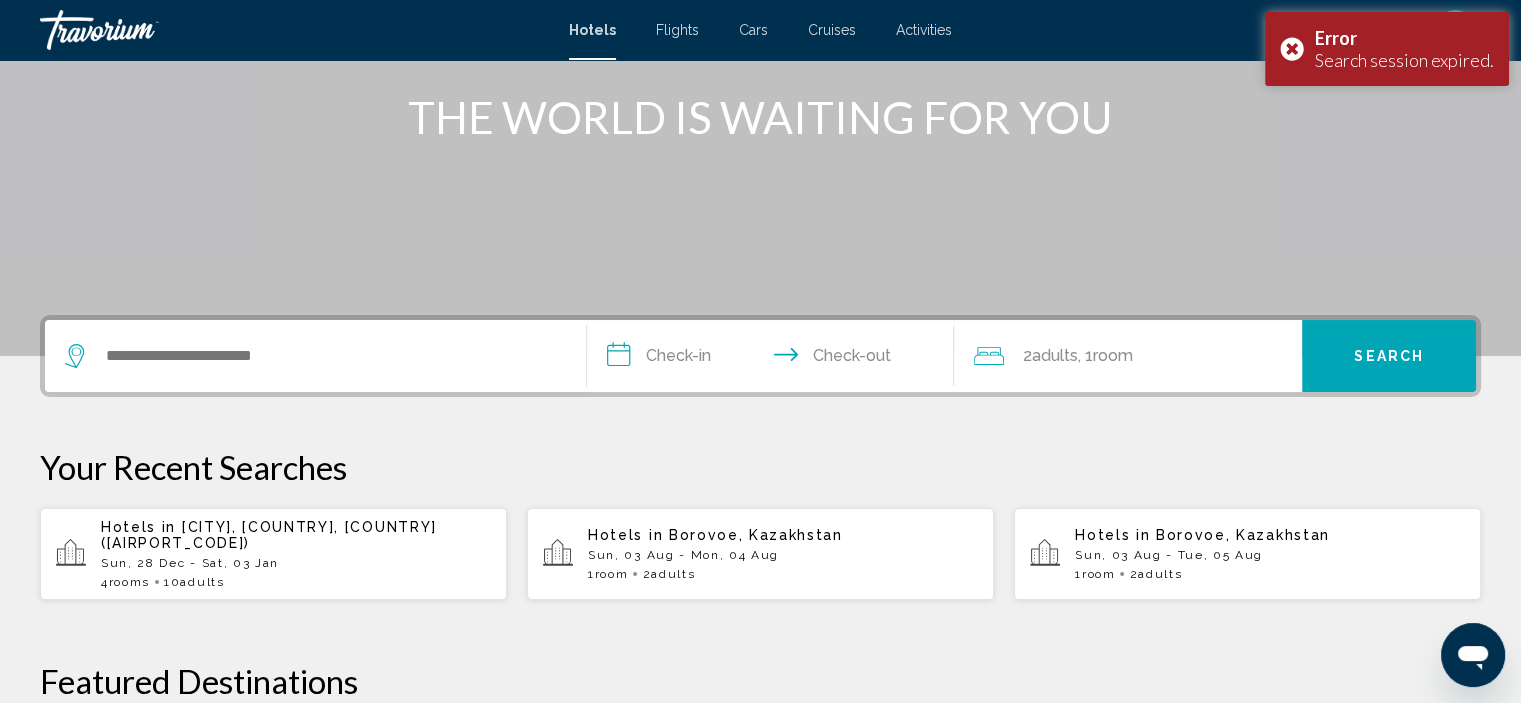 click on "[CITY], [COUNTRY], [COUNTRY] ([AIRPORT_CODE])" at bounding box center [269, 535] 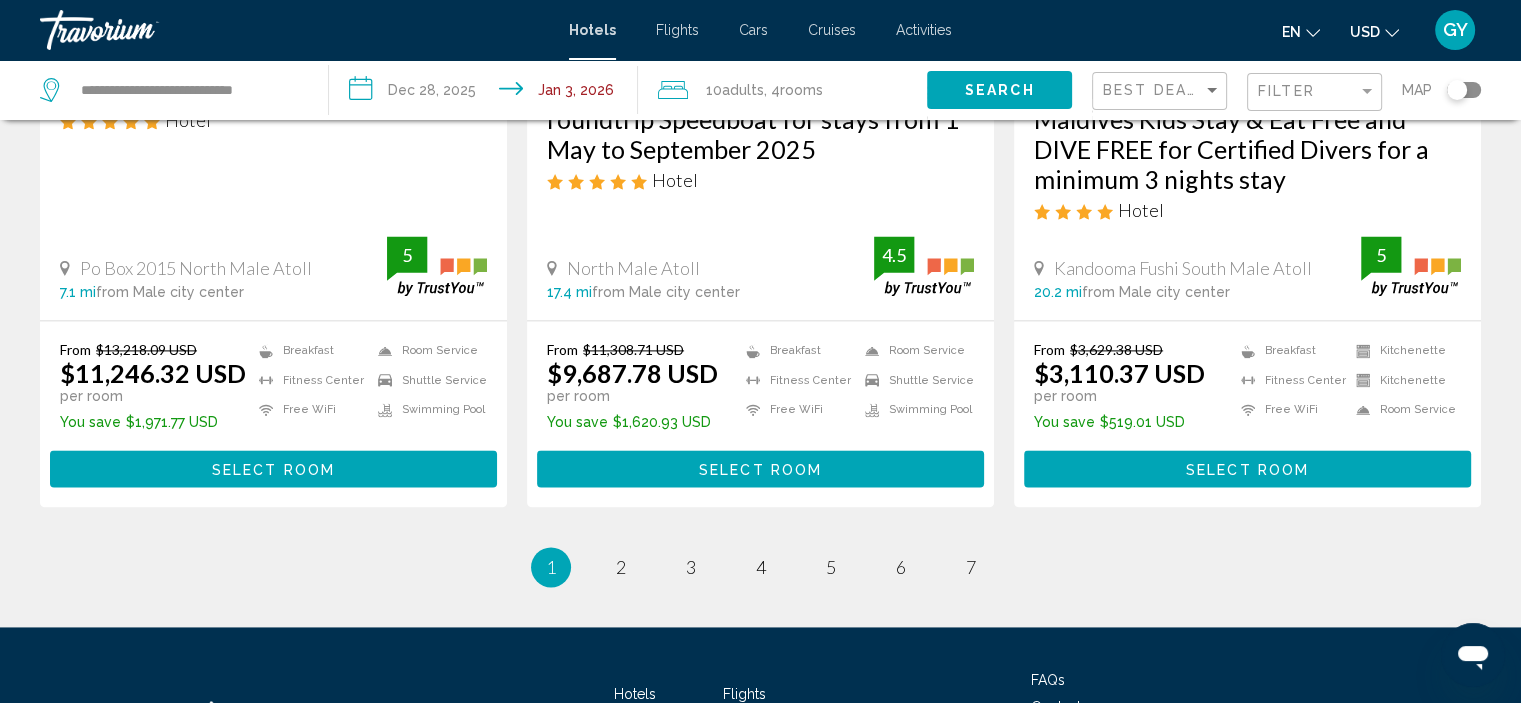 scroll, scrollTop: 2685, scrollLeft: 0, axis: vertical 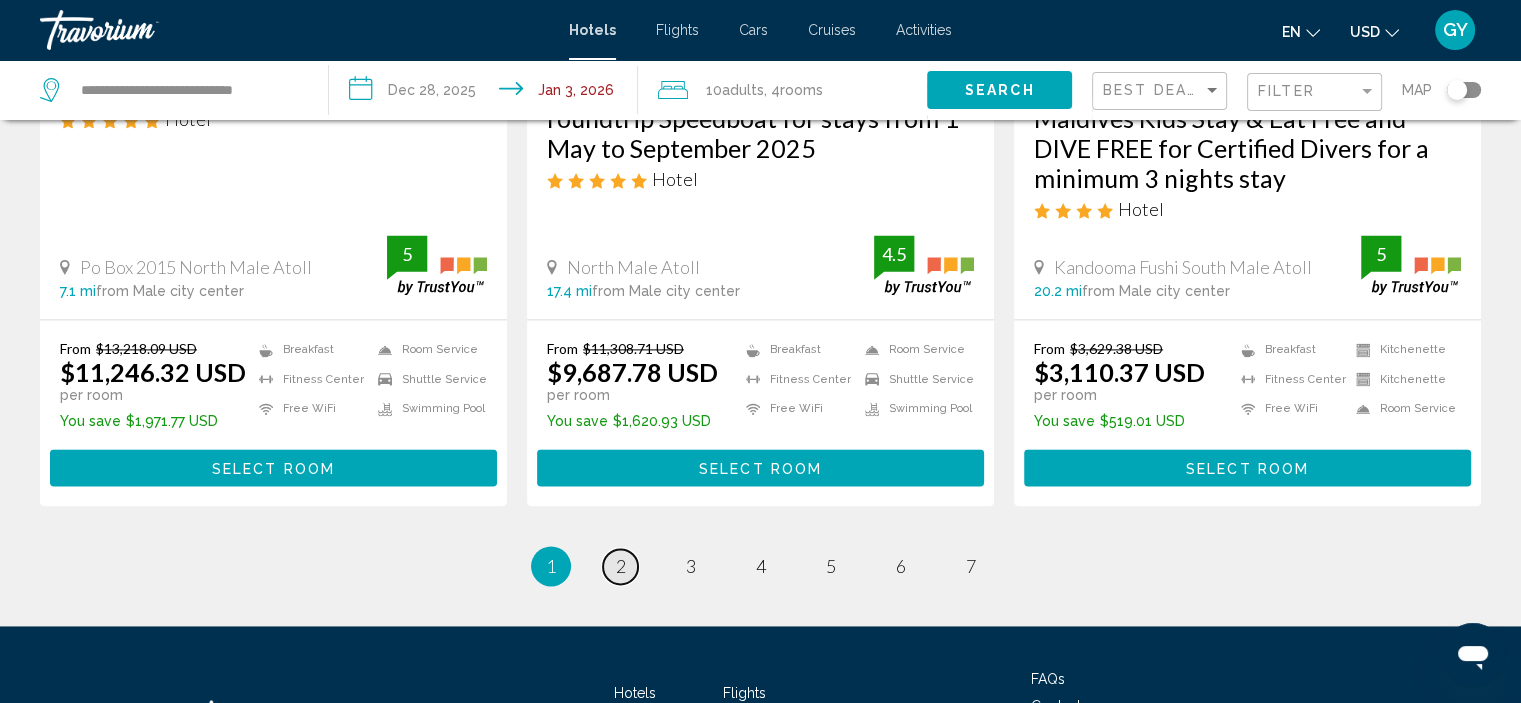 click on "2" at bounding box center (621, 566) 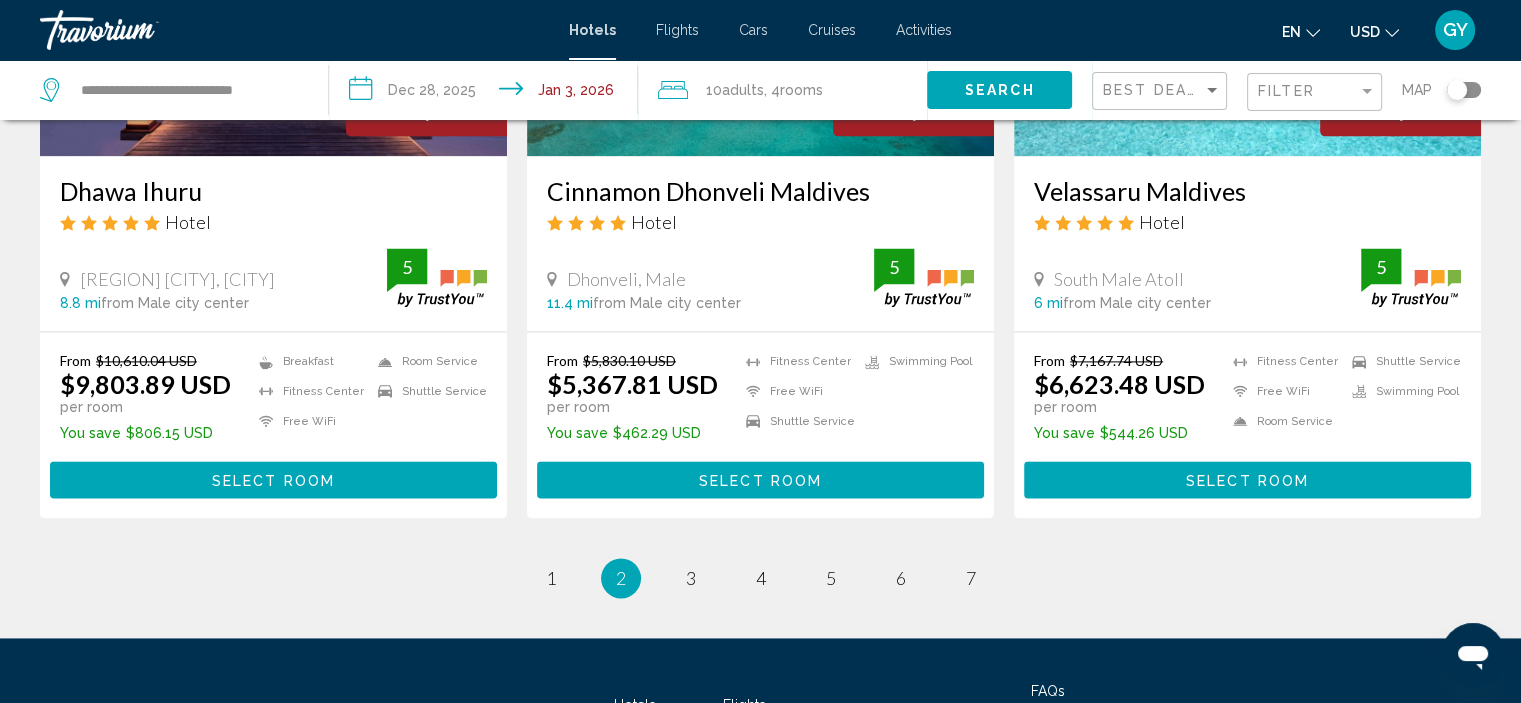 scroll, scrollTop: 2740, scrollLeft: 0, axis: vertical 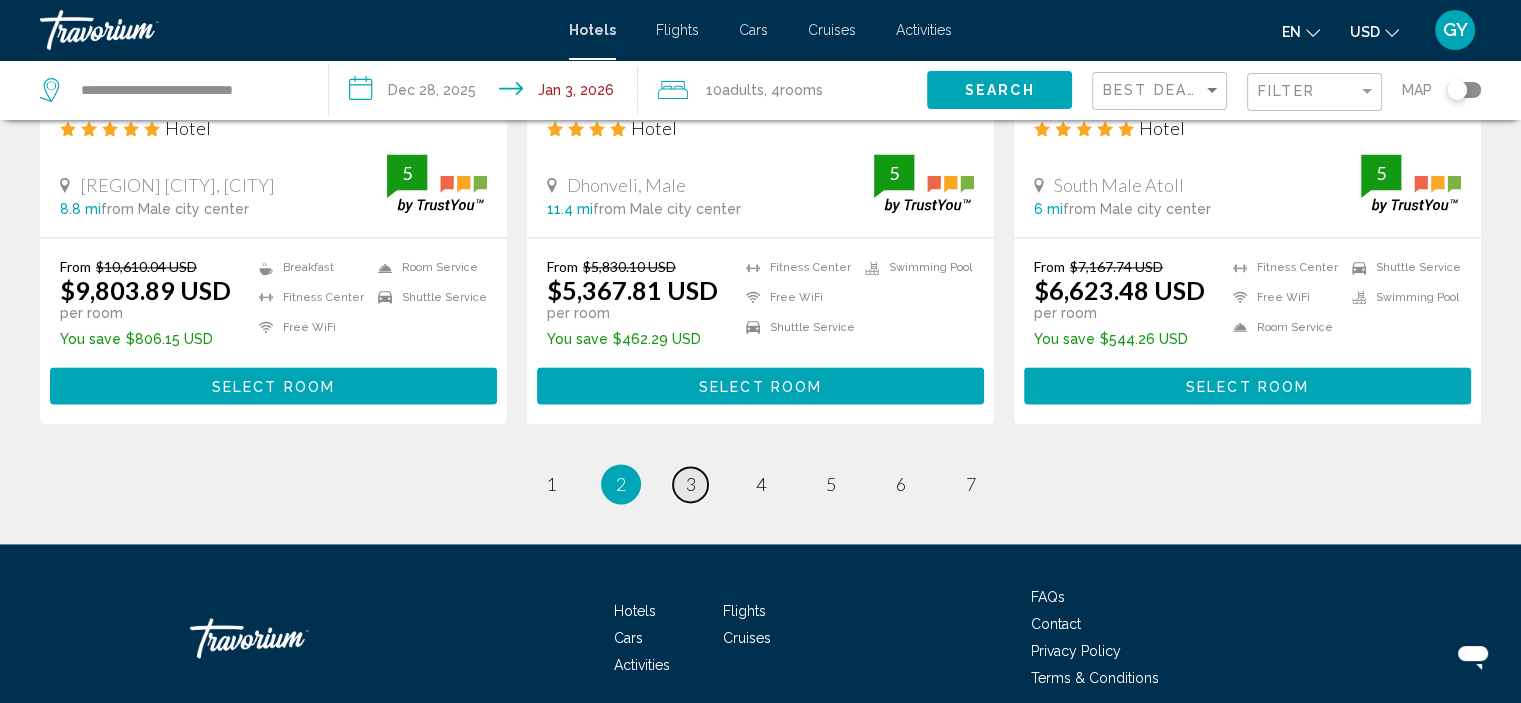 click on "3" at bounding box center (691, 484) 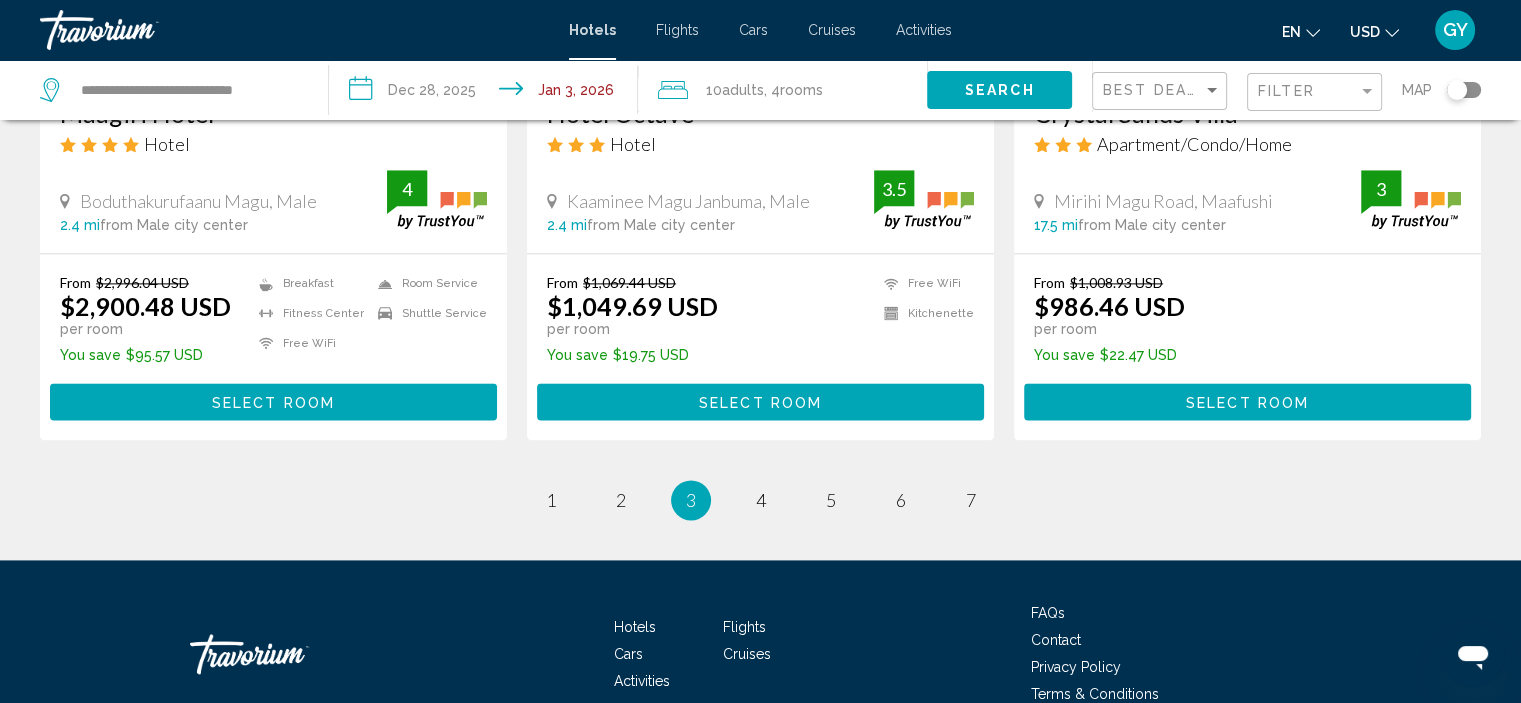 scroll, scrollTop: 2672, scrollLeft: 0, axis: vertical 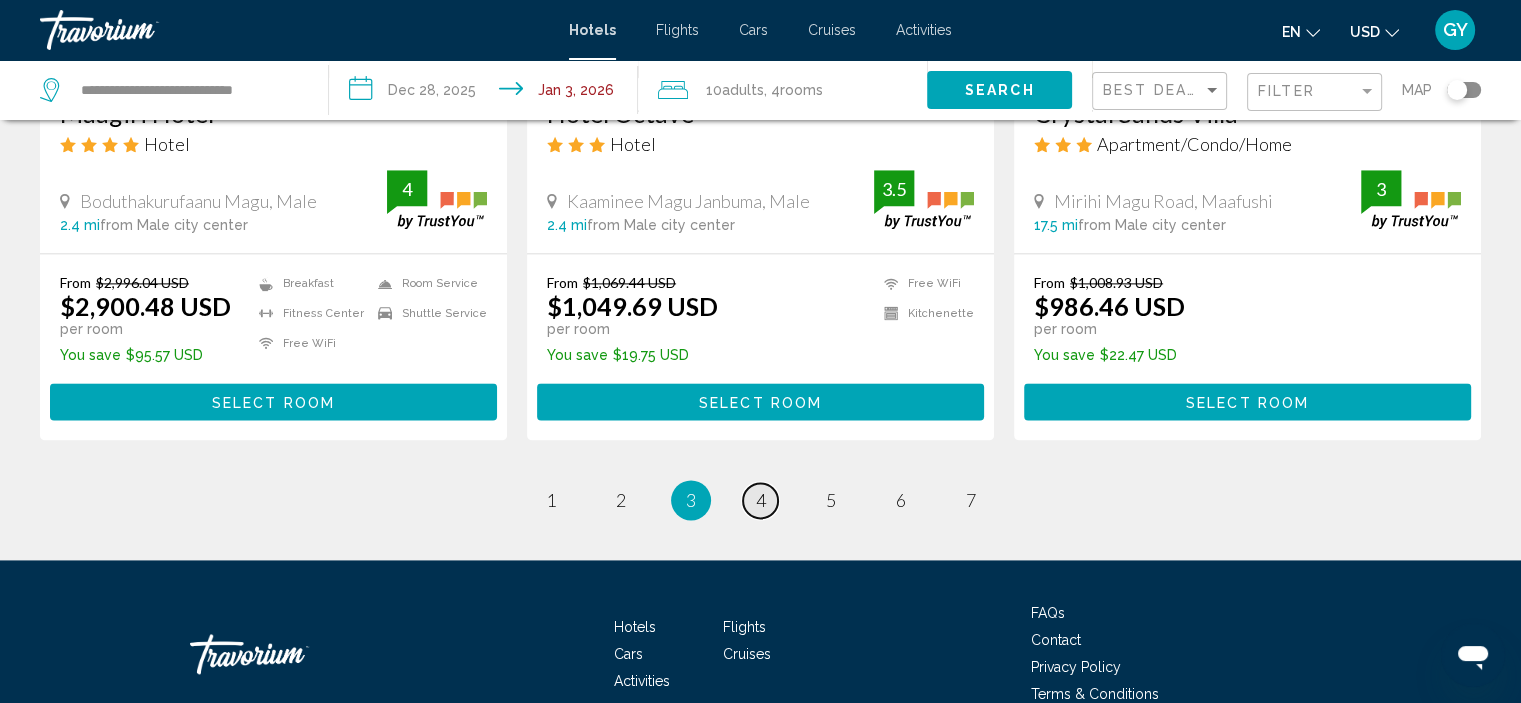 click on "4" at bounding box center [761, 500] 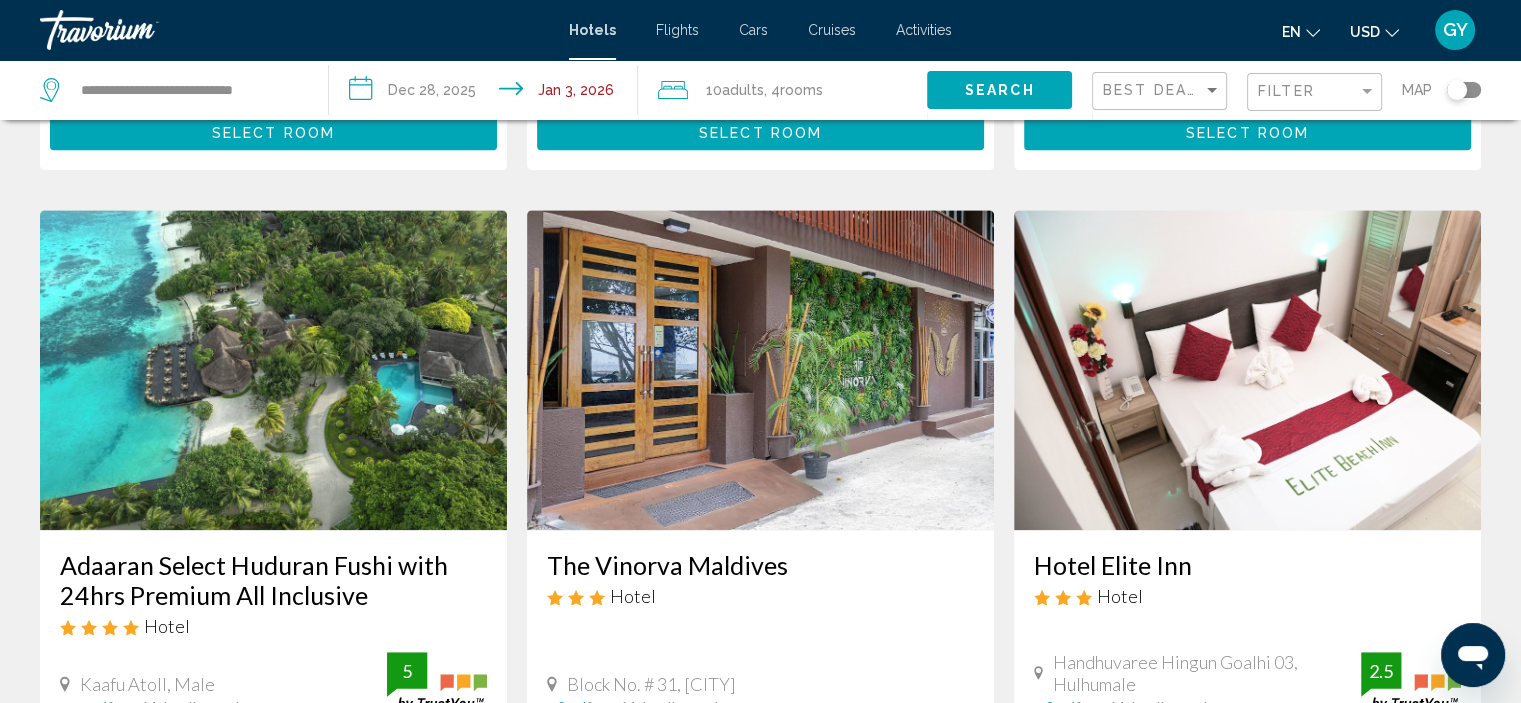 scroll, scrollTop: 2155, scrollLeft: 0, axis: vertical 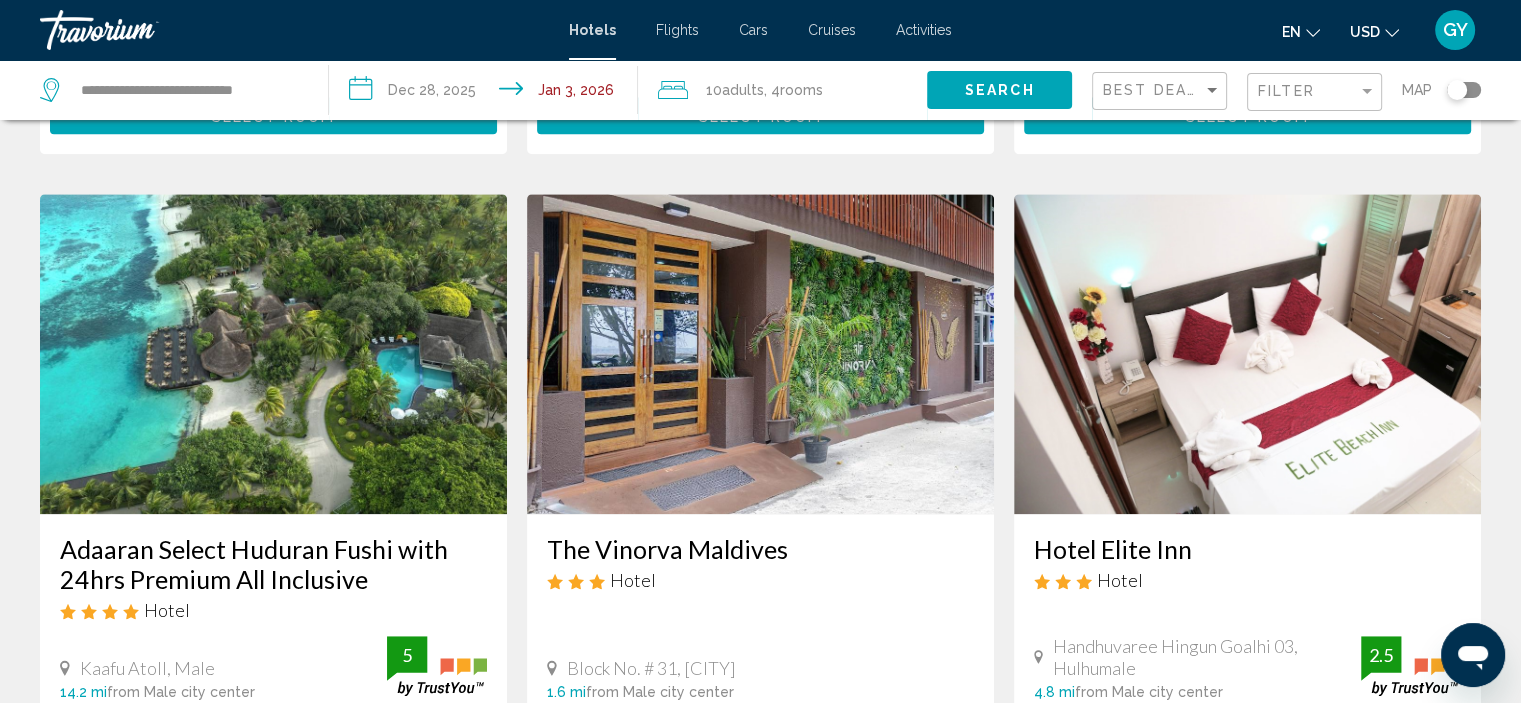 click at bounding box center [760, 354] 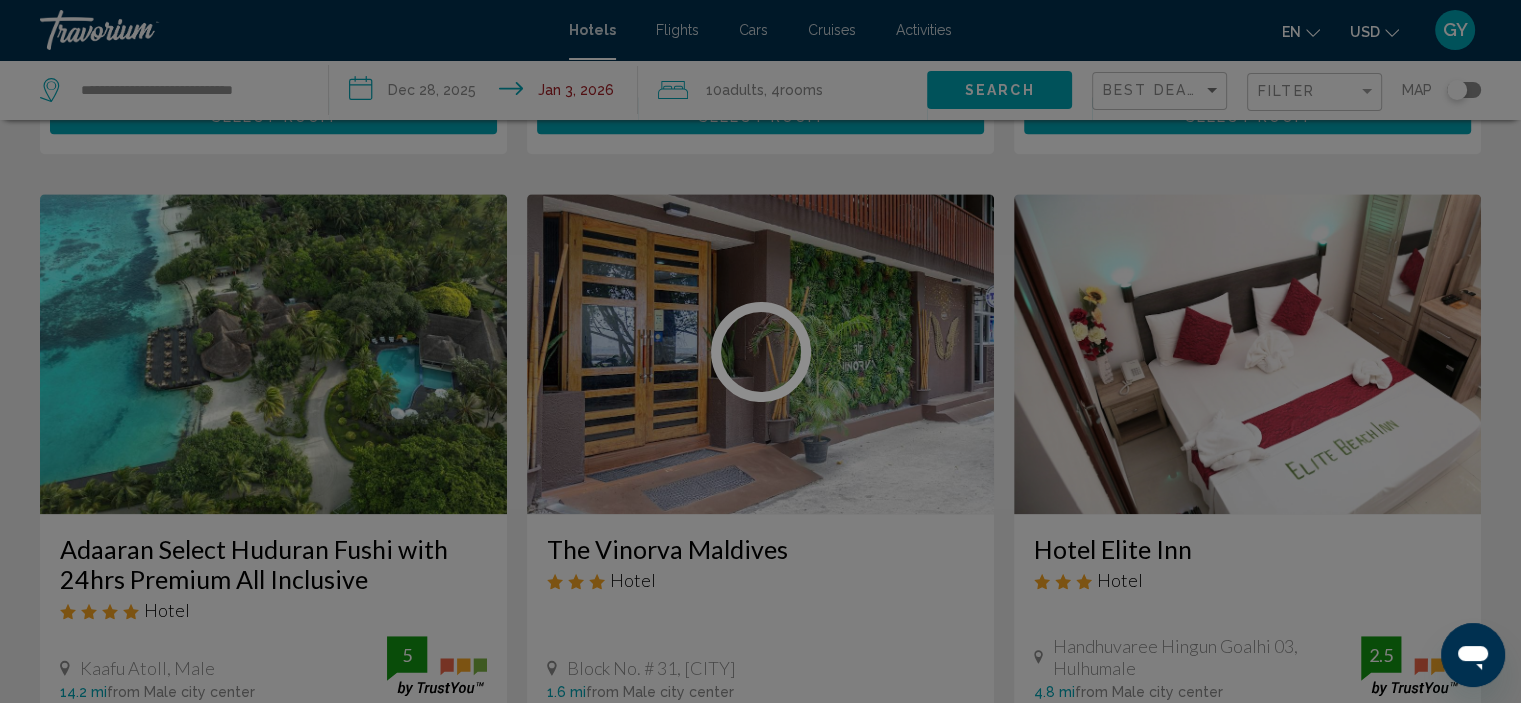 click on "**********" at bounding box center (760, -1804) 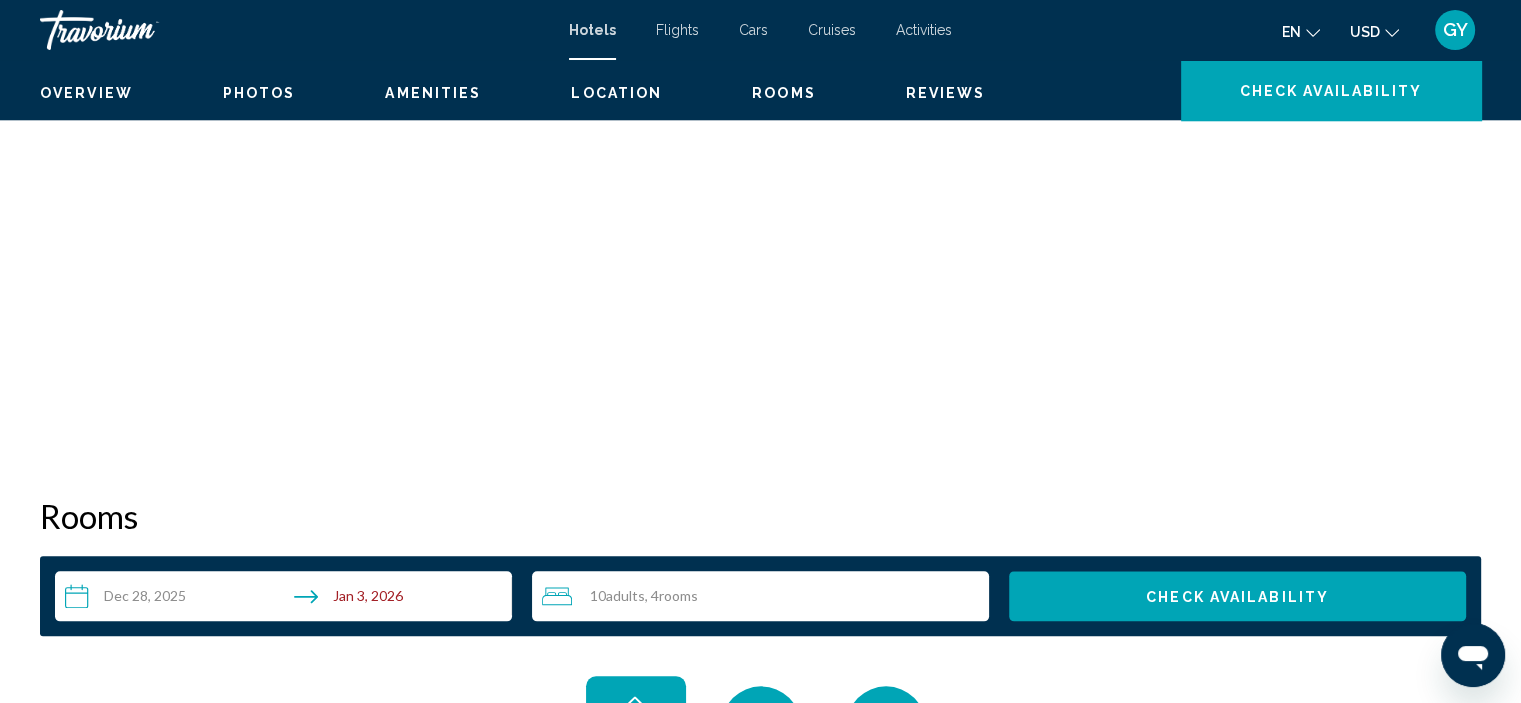 scroll, scrollTop: 8, scrollLeft: 0, axis: vertical 